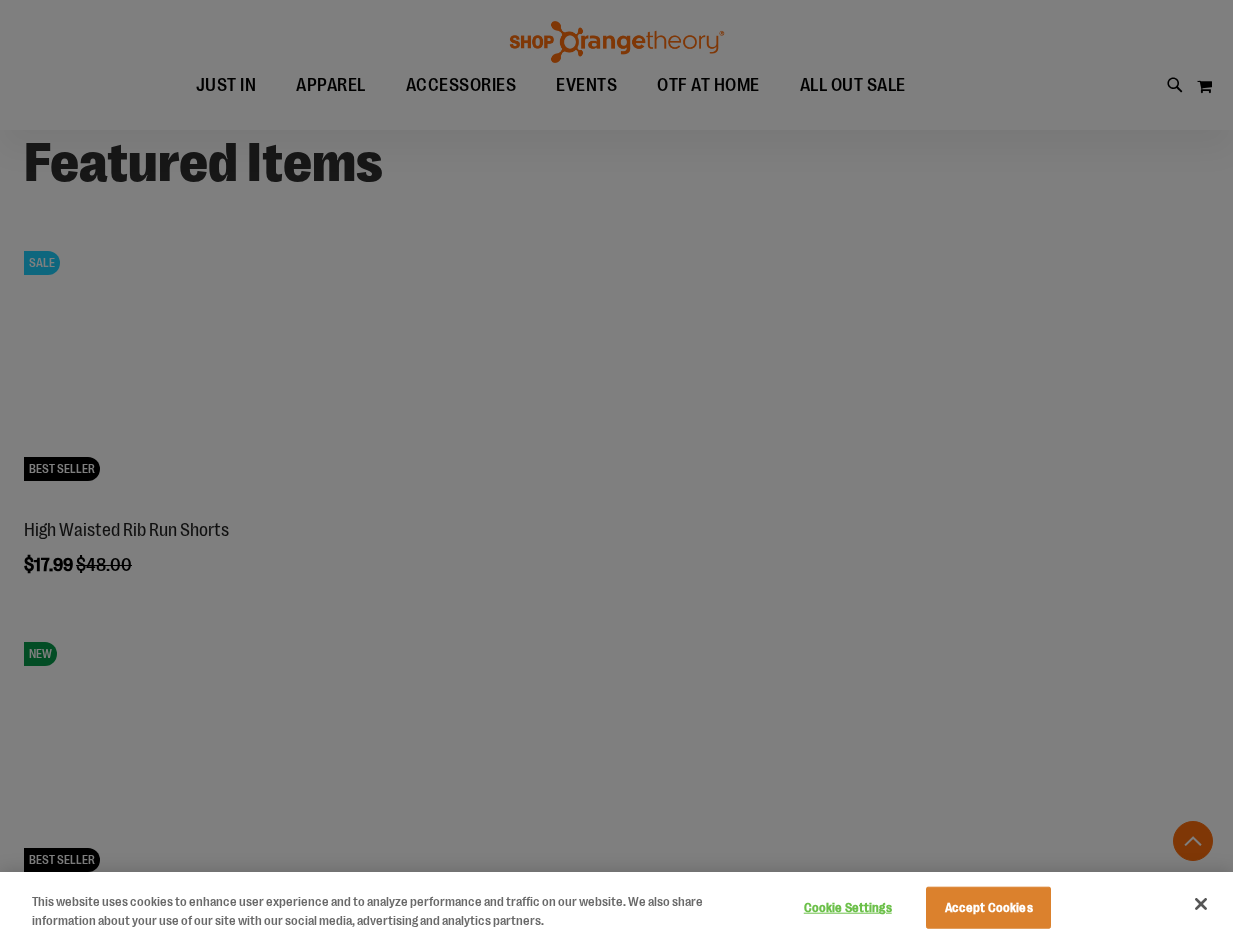 scroll, scrollTop: 1499, scrollLeft: 0, axis: vertical 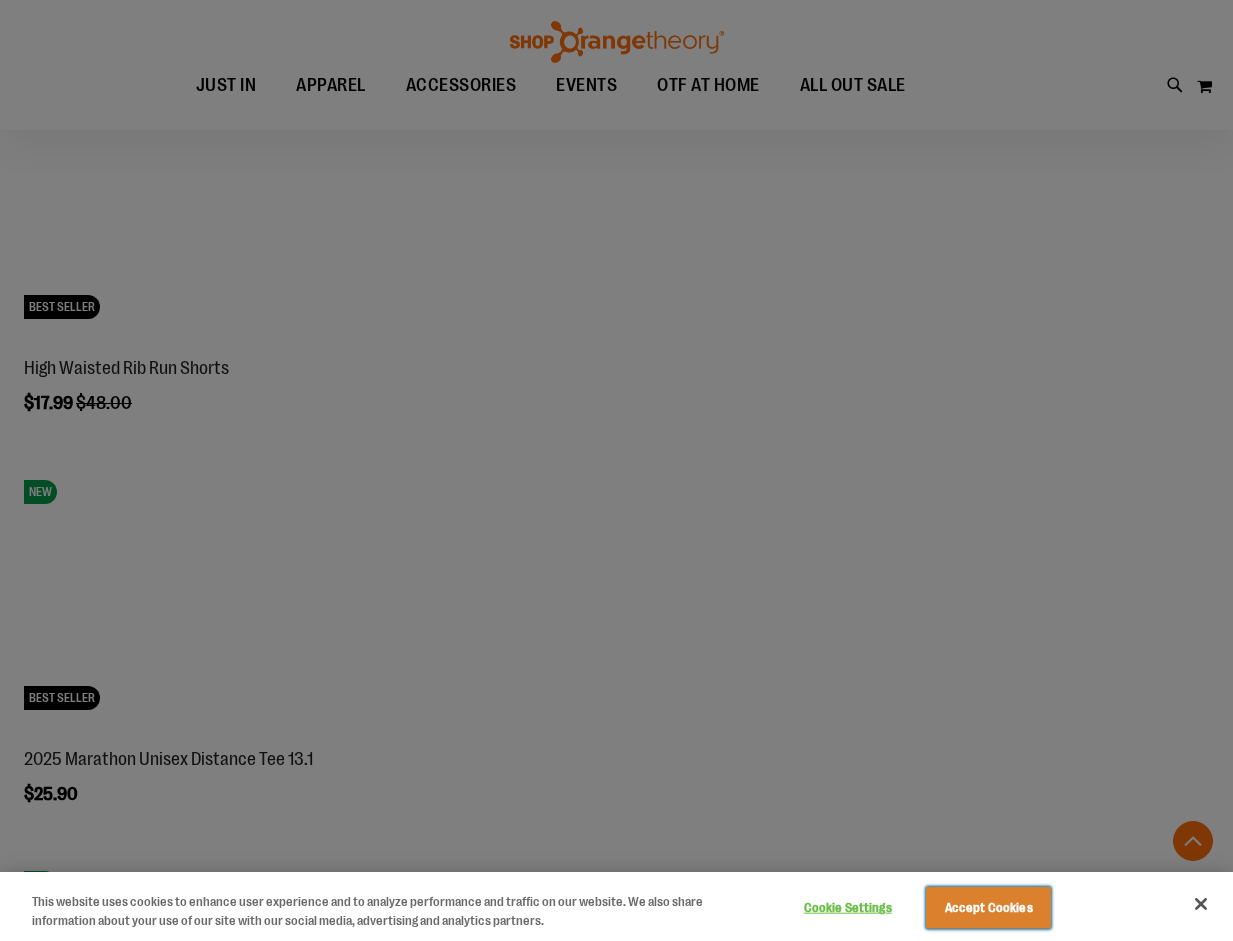 click on "Accept Cookies" at bounding box center (988, 908) 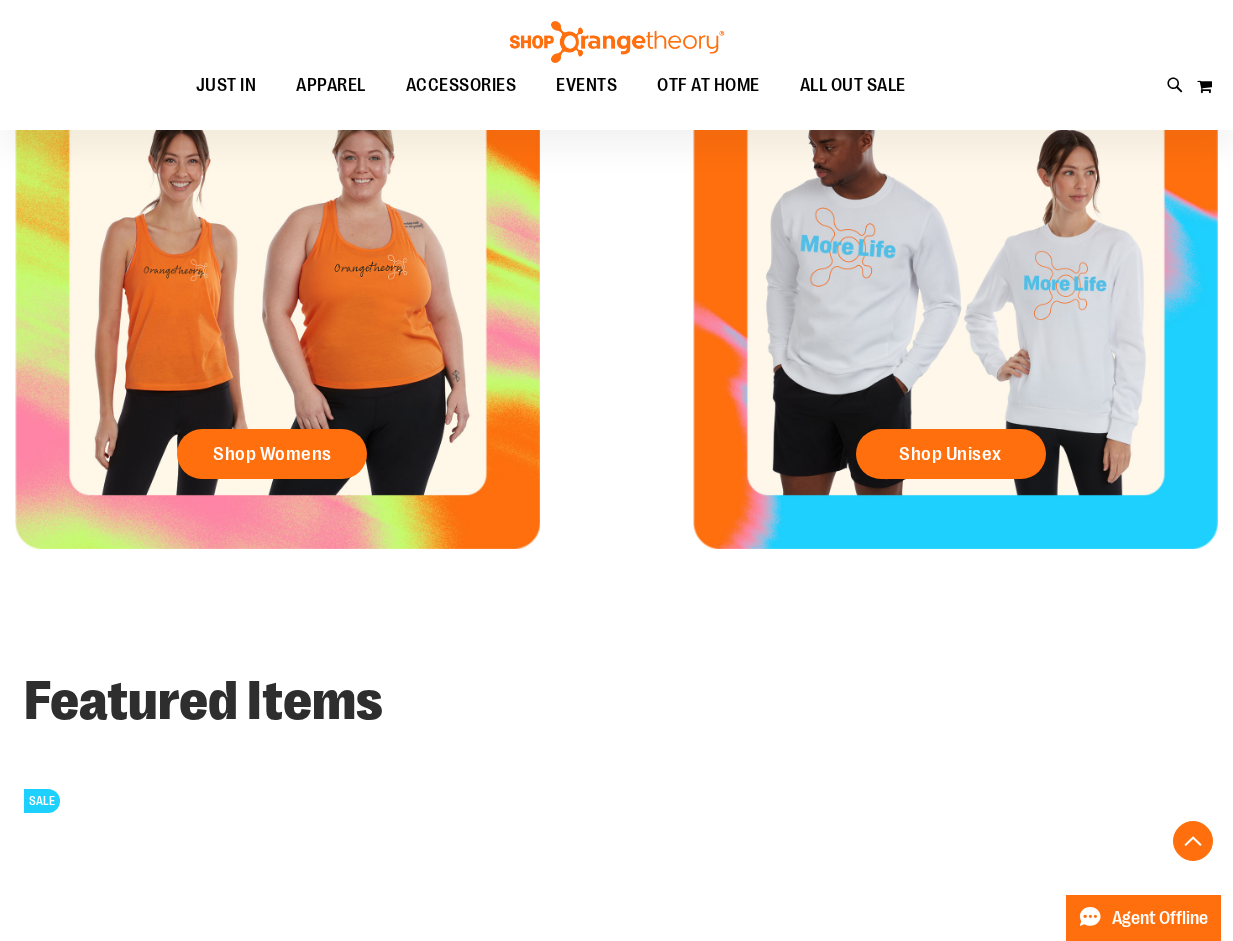 scroll, scrollTop: 0, scrollLeft: 0, axis: both 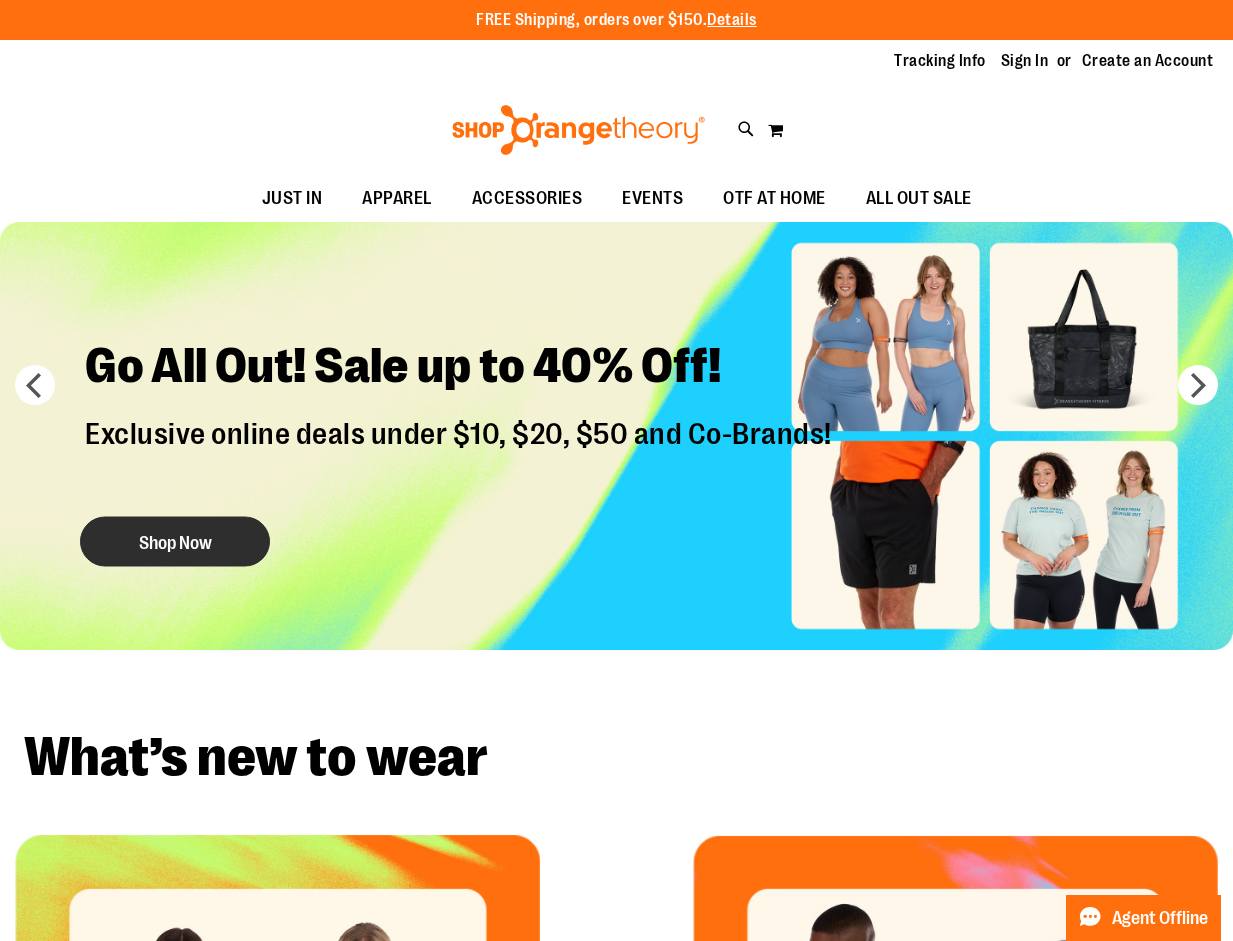 click on "Shop Now" at bounding box center [175, 541] 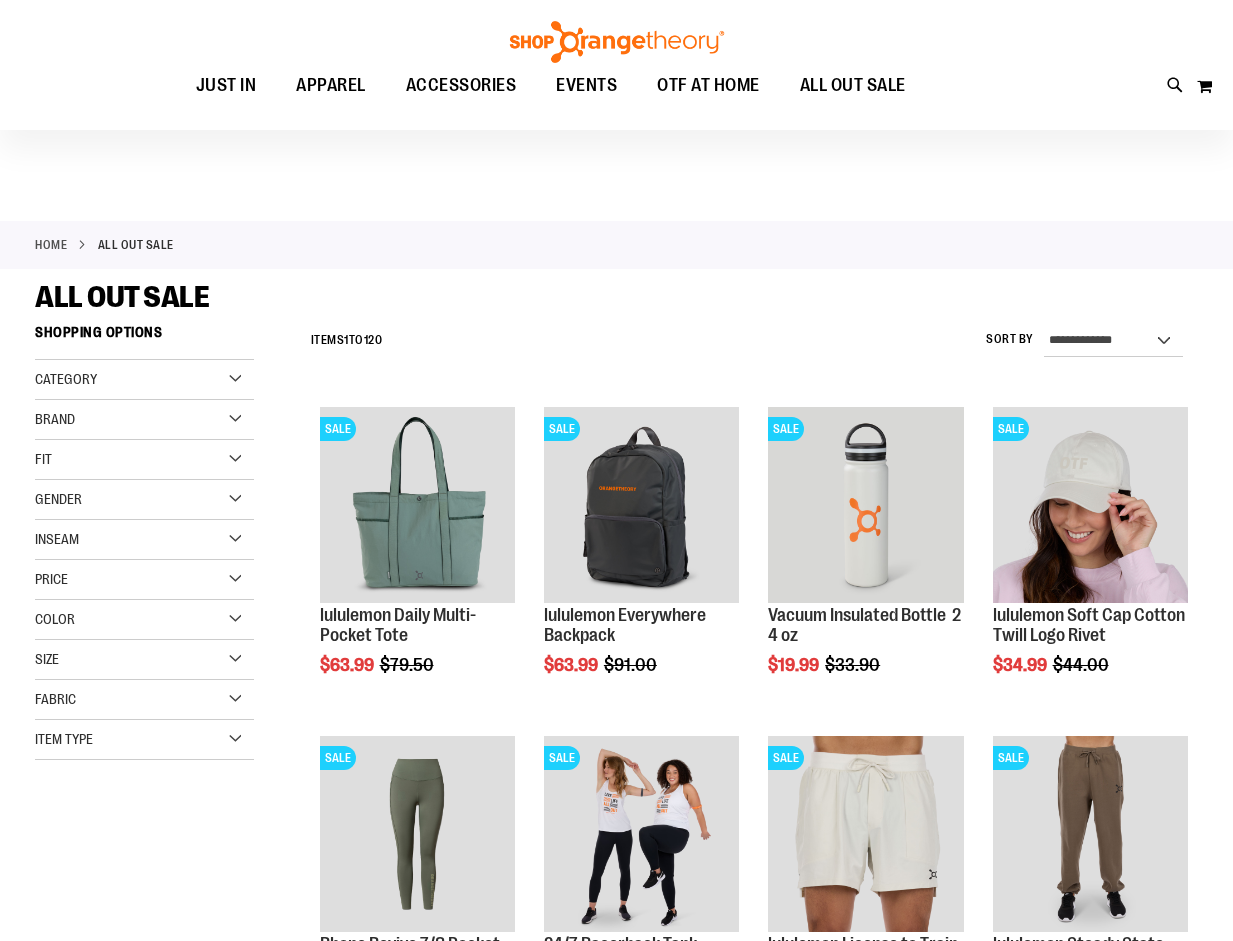 scroll, scrollTop: 199, scrollLeft: 0, axis: vertical 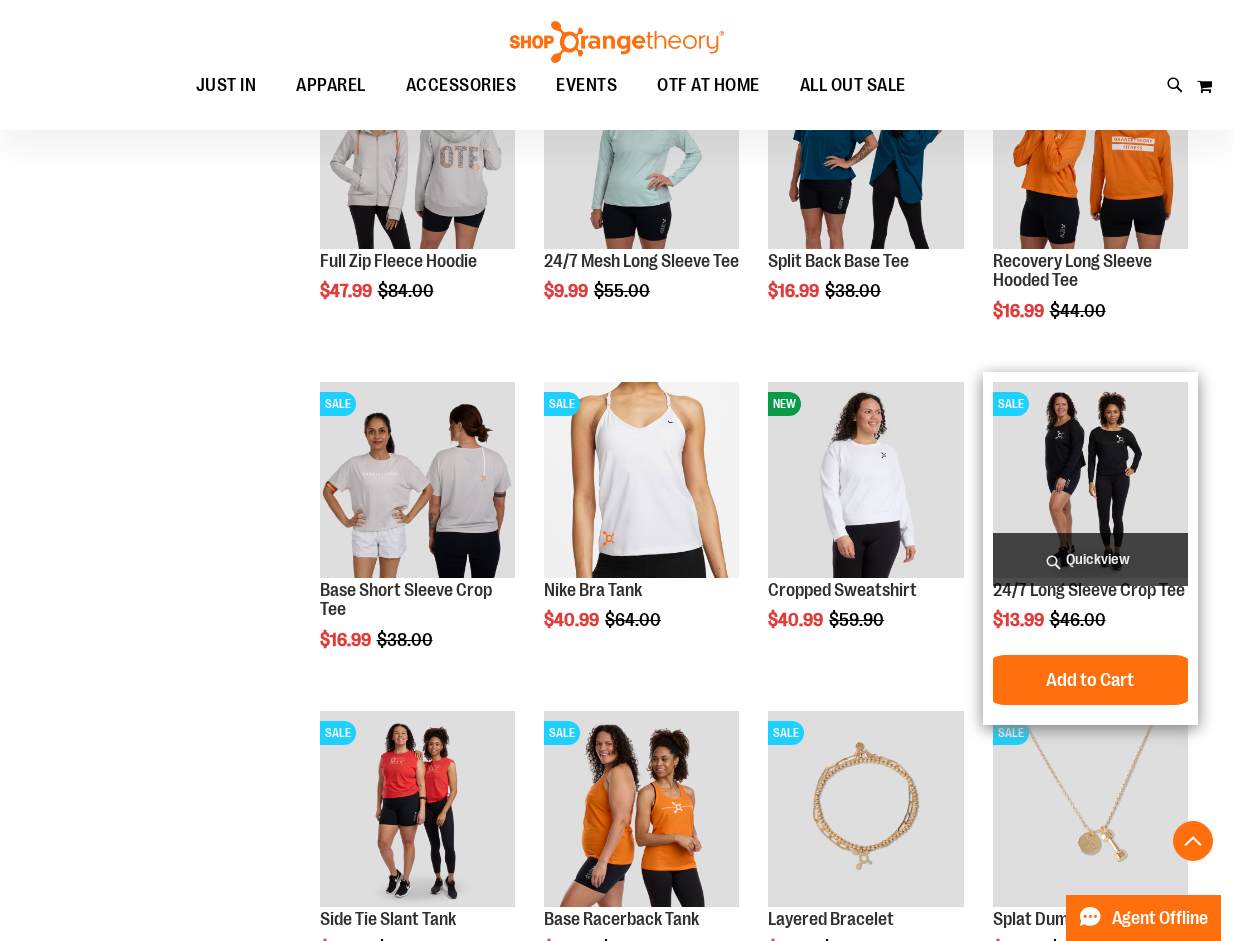 click on "Quickview" at bounding box center [1090, 559] 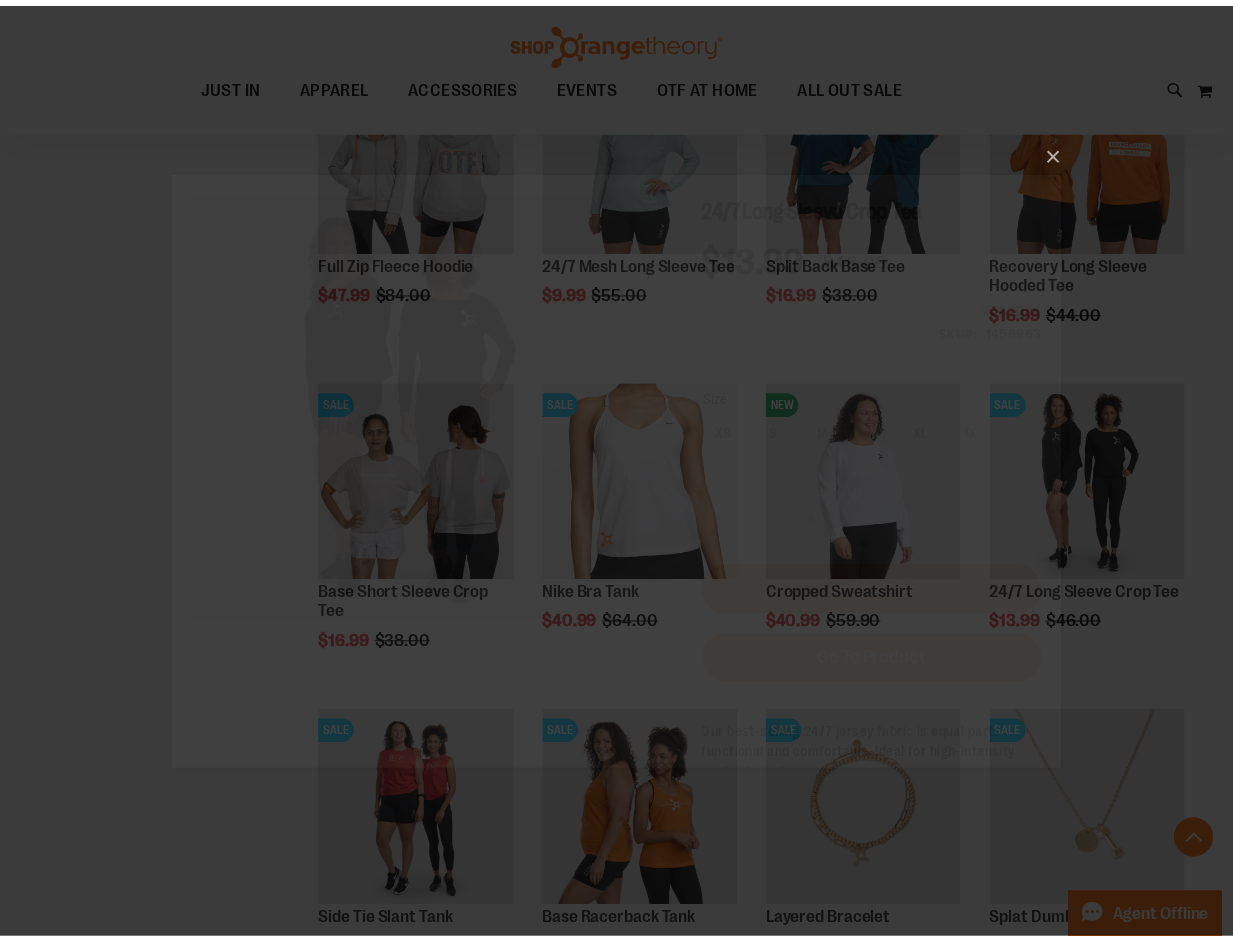 scroll, scrollTop: 0, scrollLeft: 0, axis: both 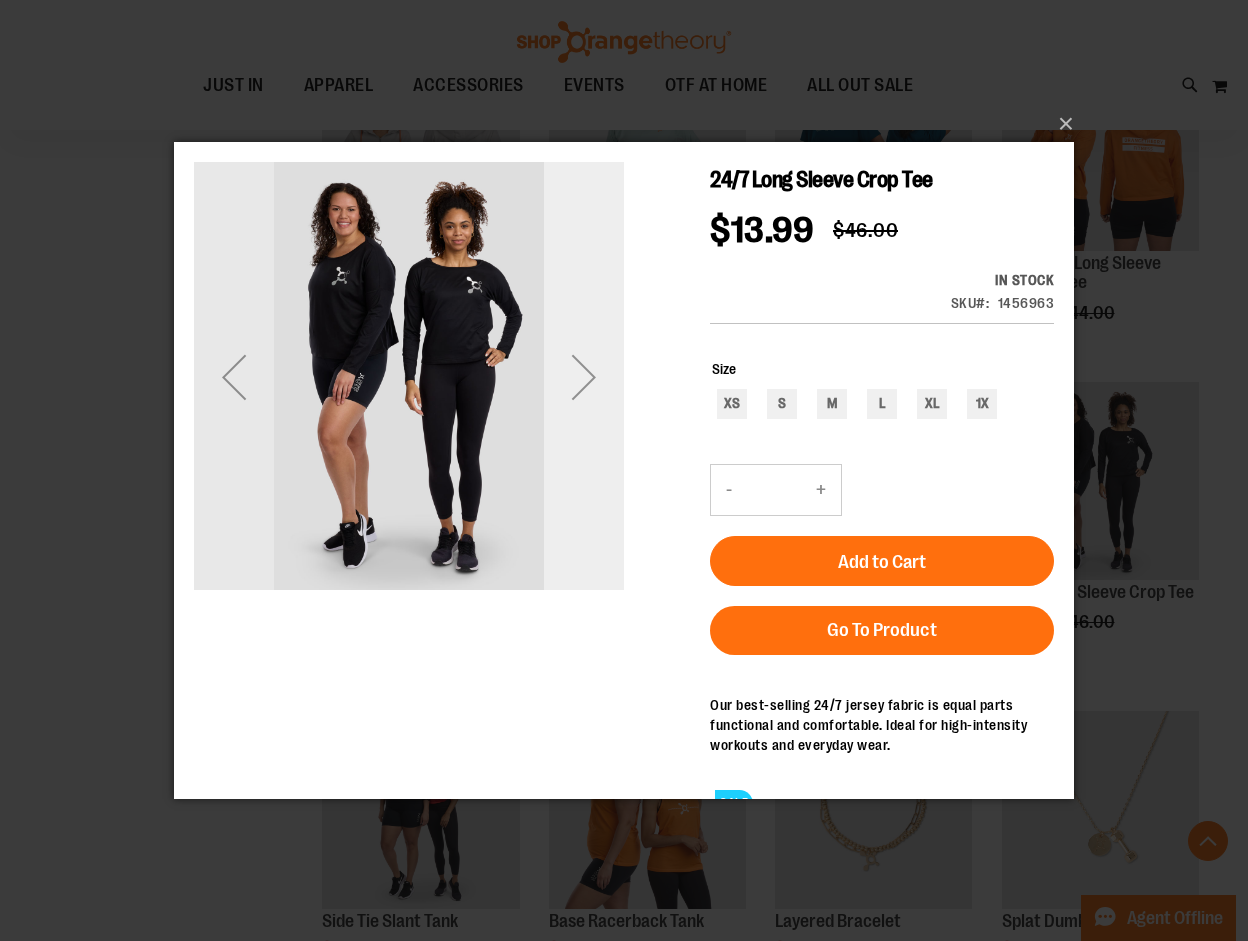 click at bounding box center (584, 376) 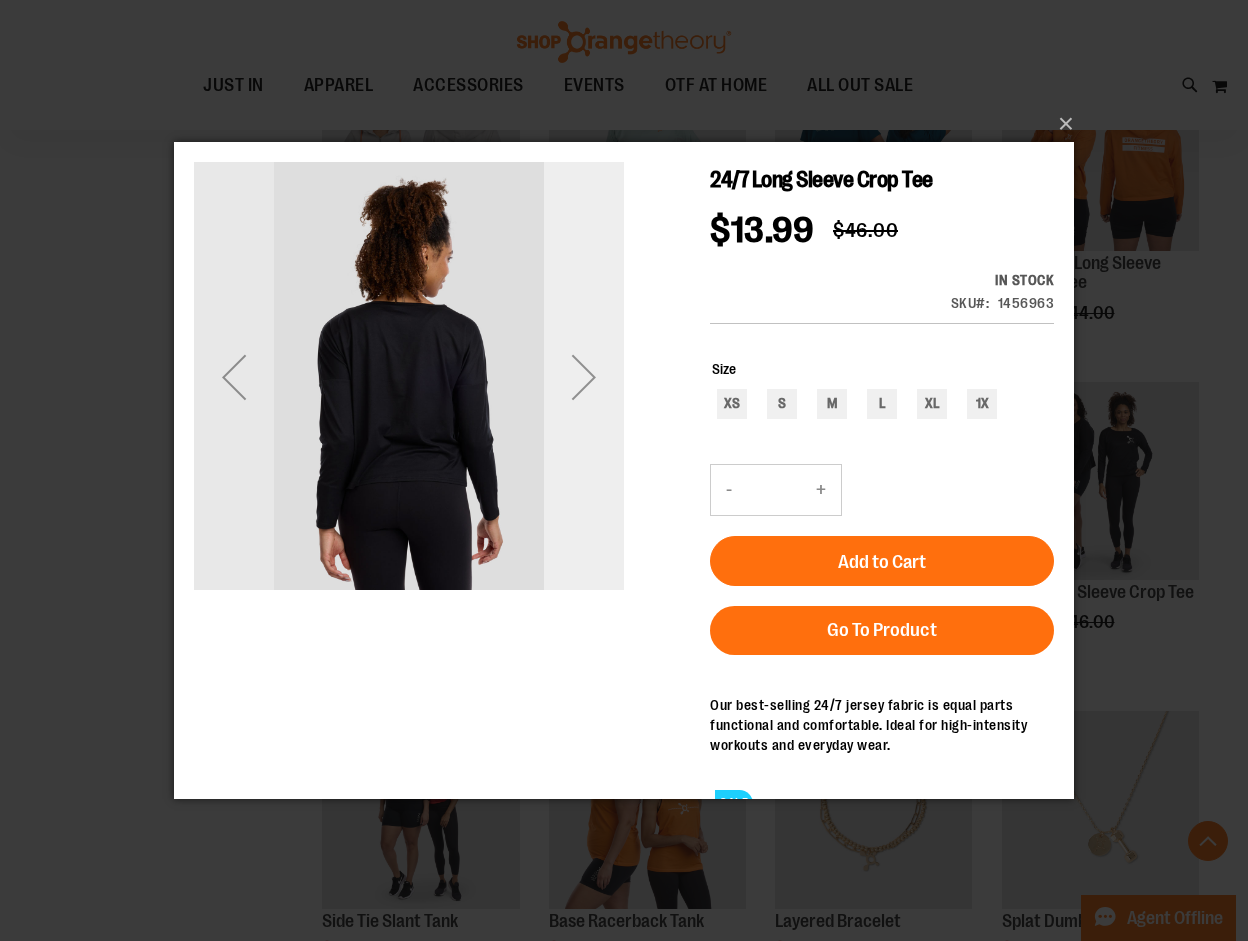click at bounding box center [584, 376] 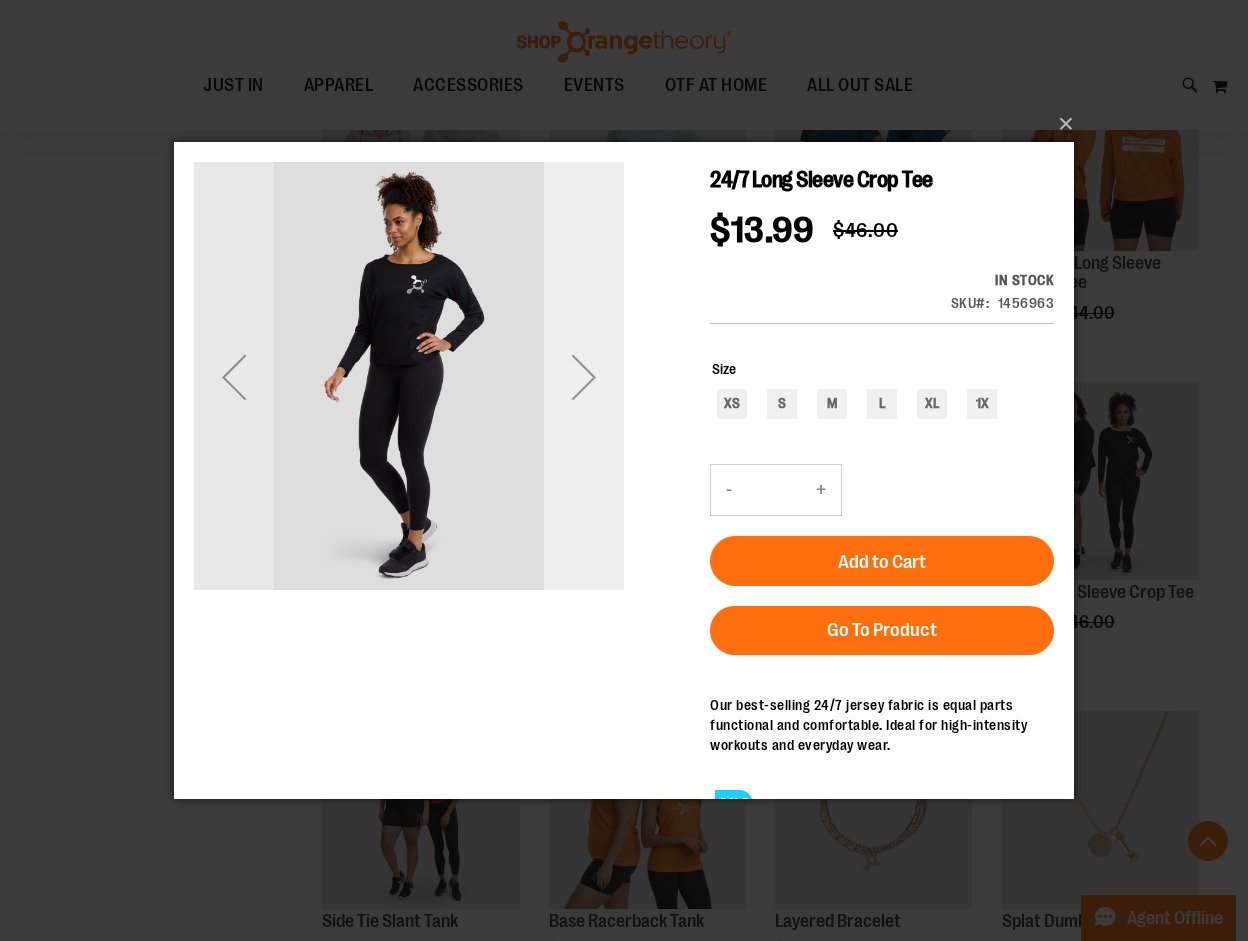click at bounding box center (584, 376) 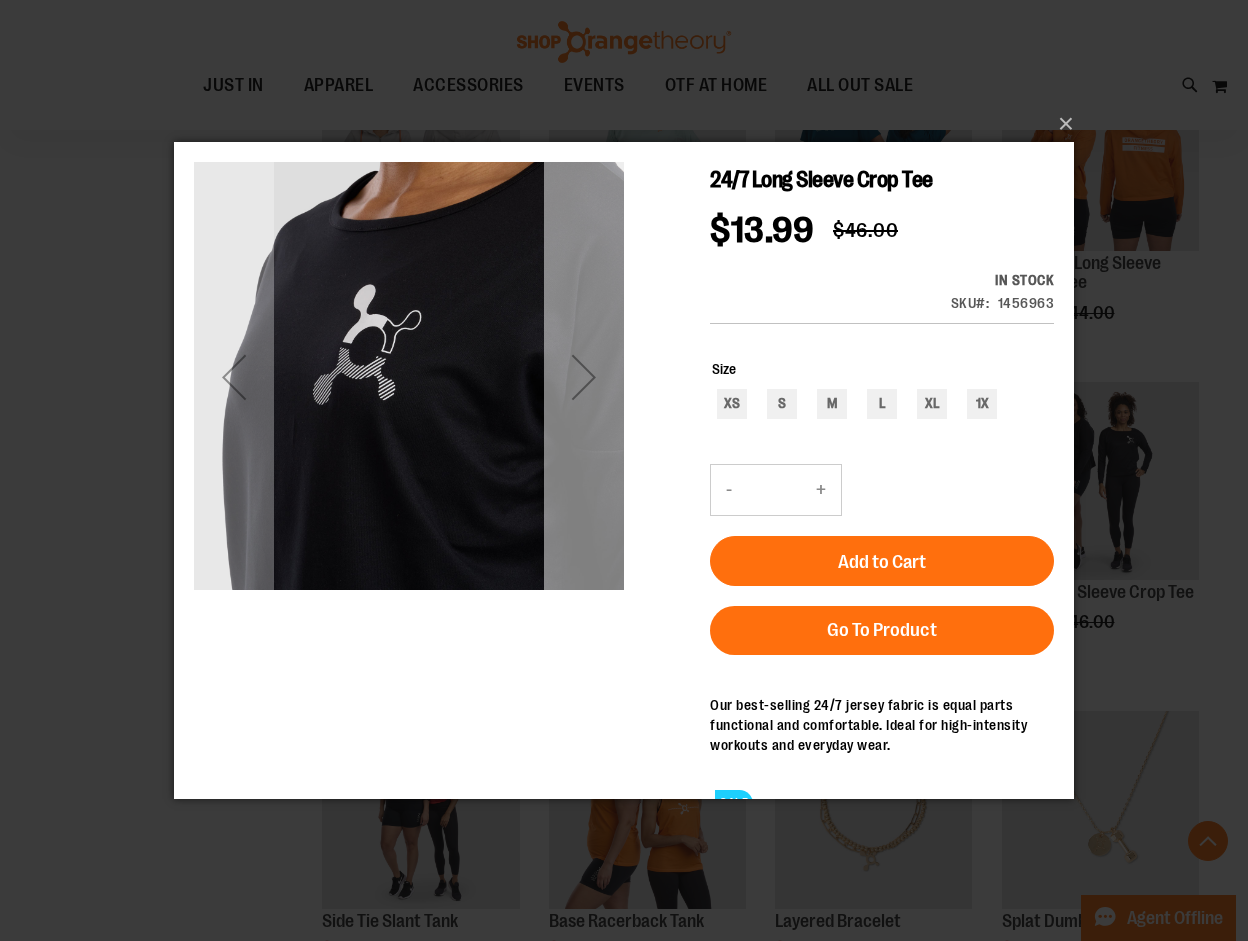 click at bounding box center (584, 376) 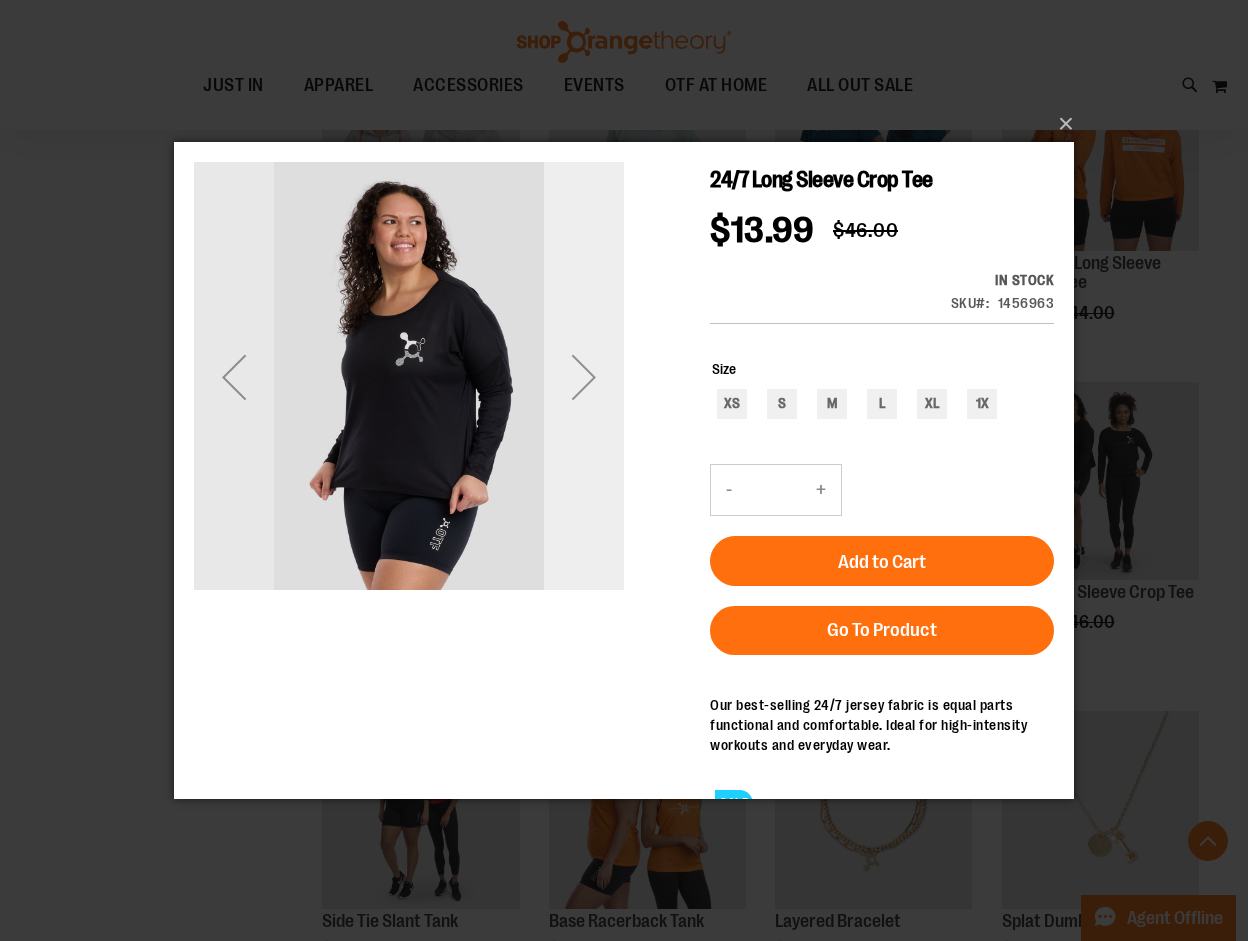 click at bounding box center [584, 376] 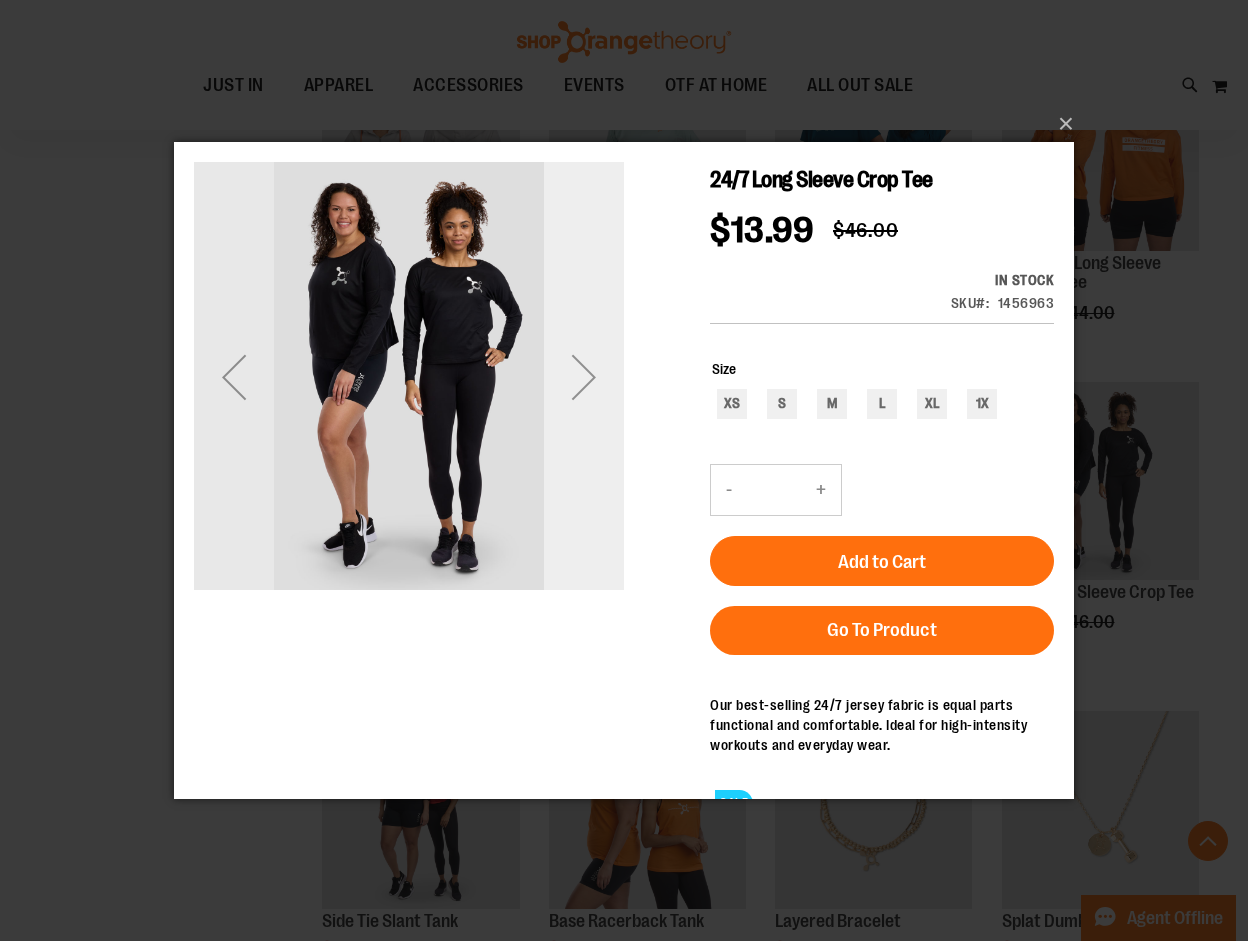 click at bounding box center (584, 376) 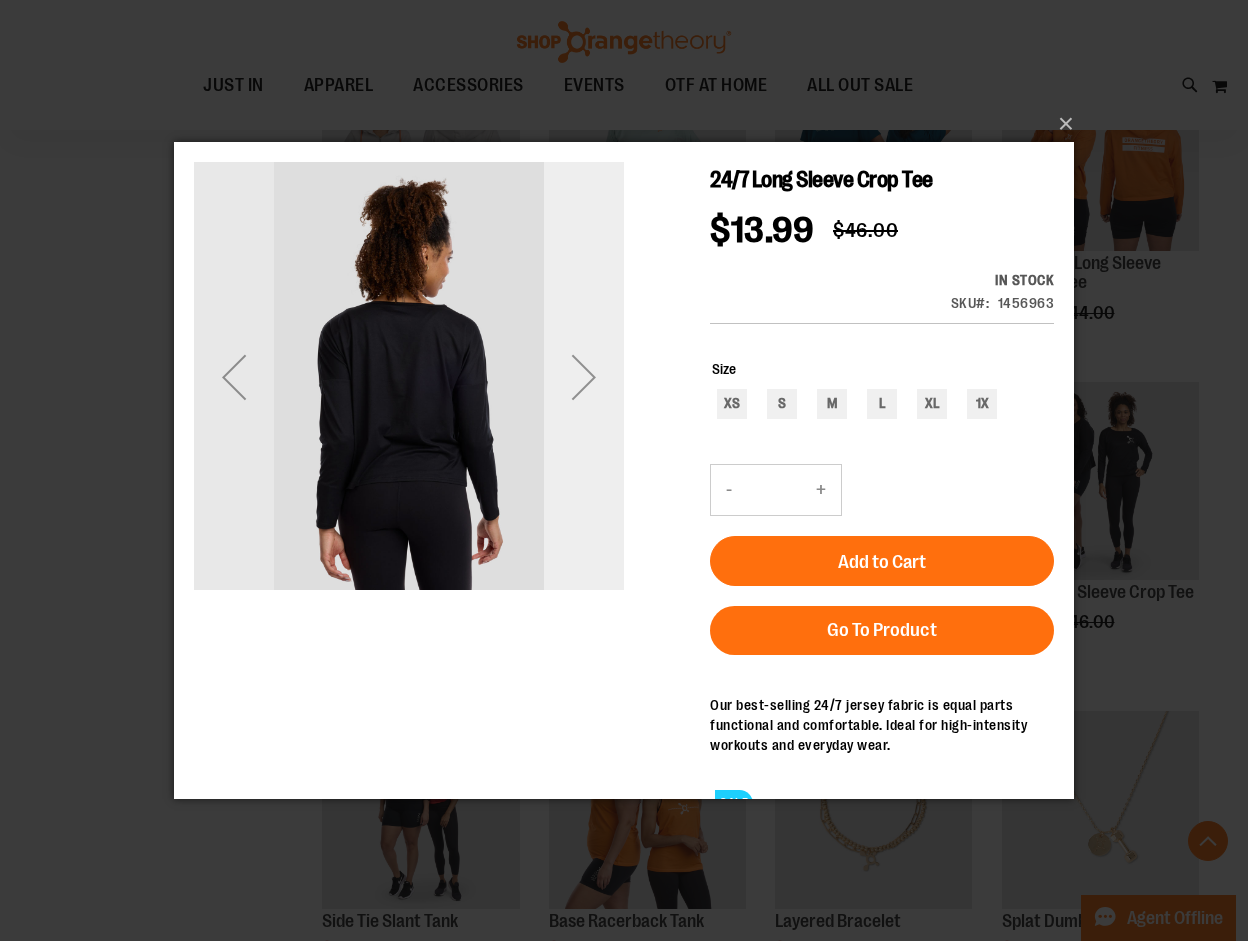 click at bounding box center [584, 376] 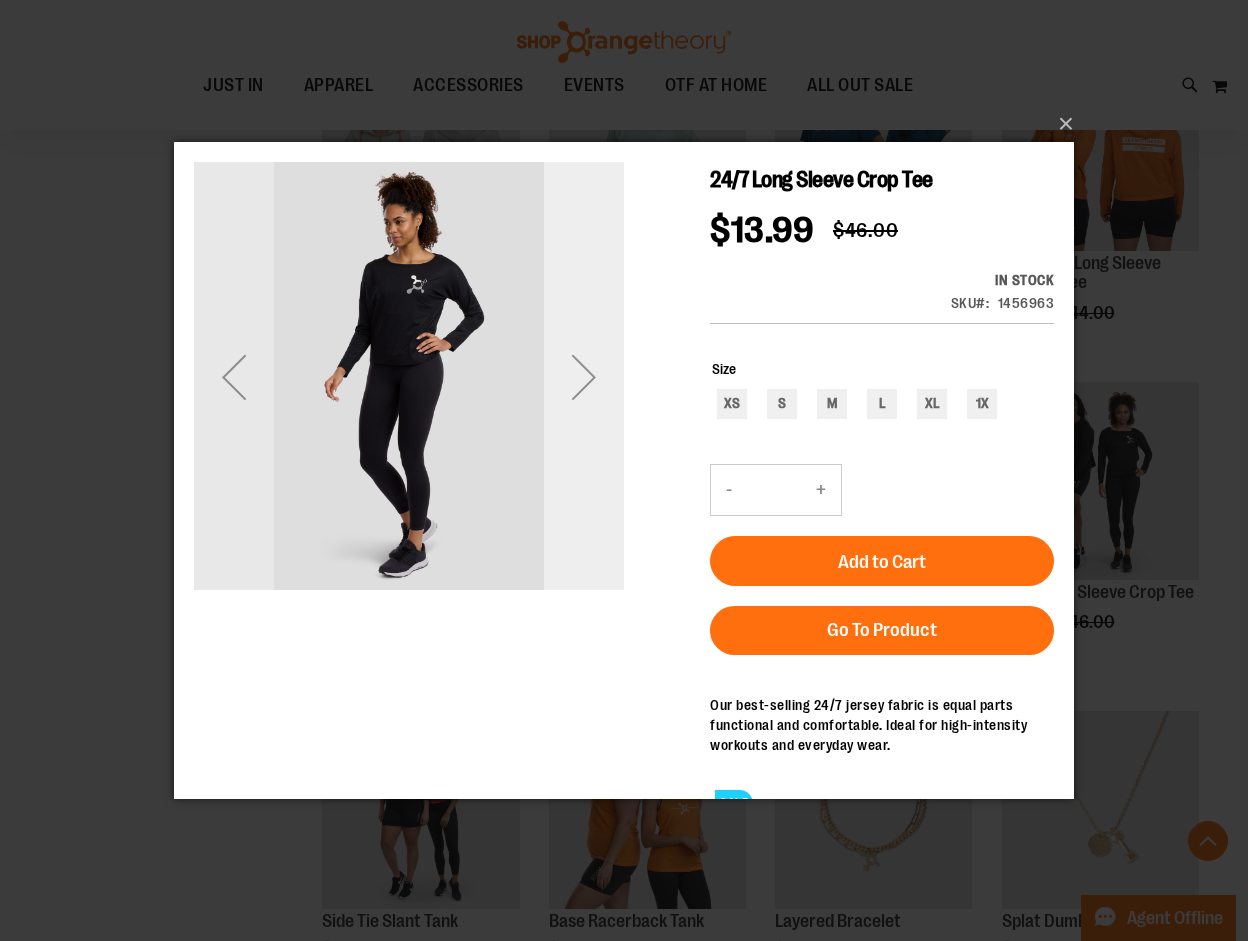 click at bounding box center [584, 376] 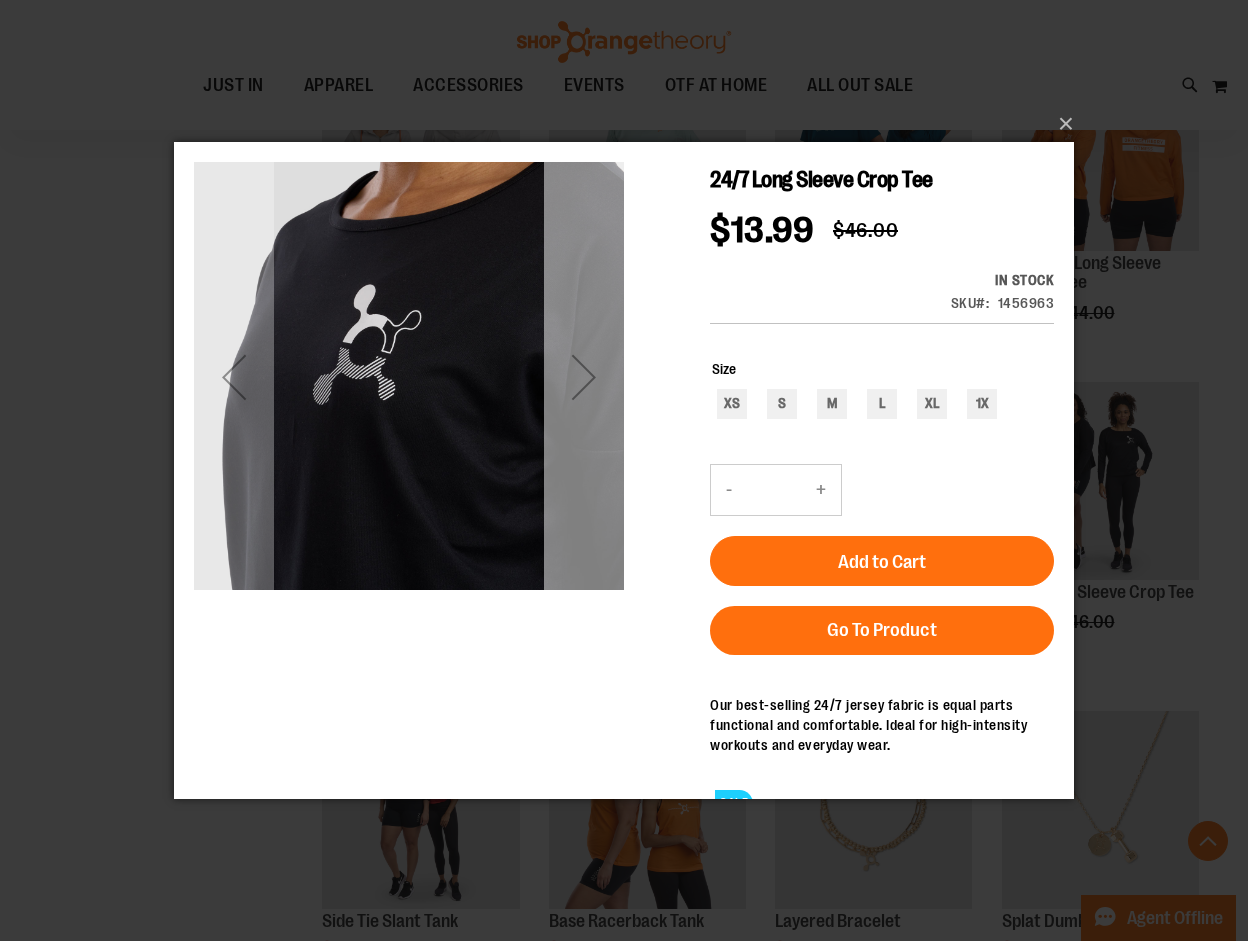 click at bounding box center [584, 376] 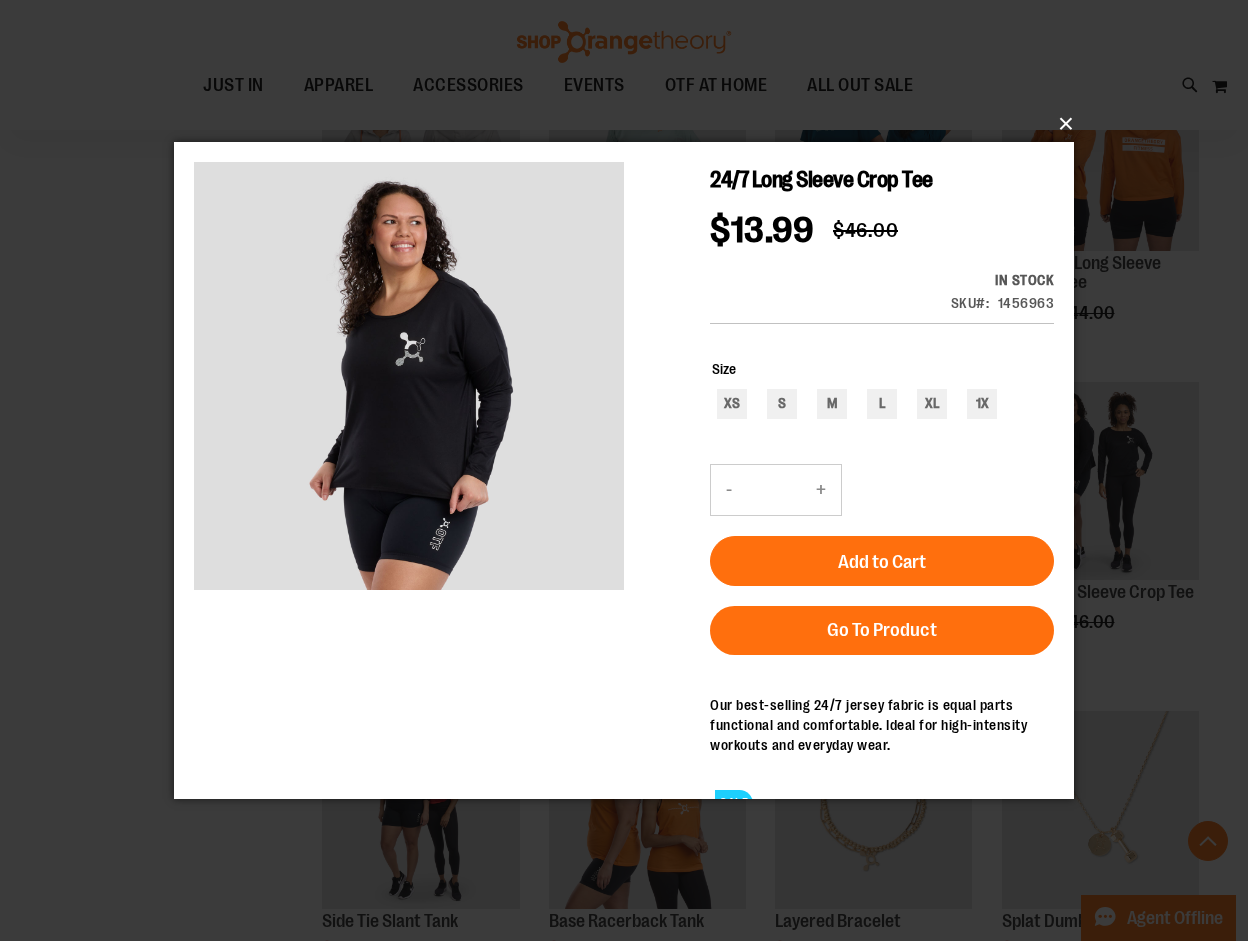 click on "×" at bounding box center [630, 124] 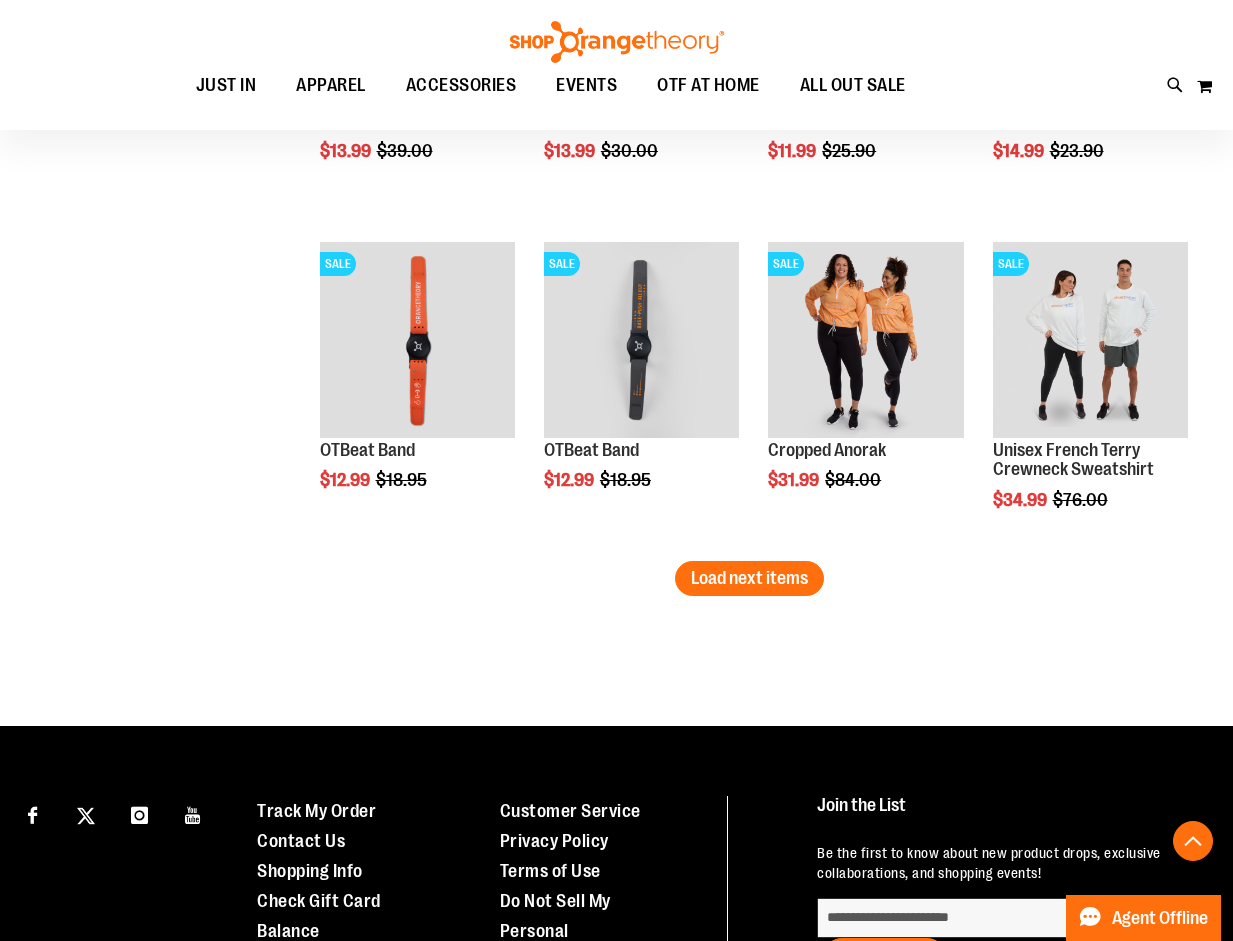 scroll, scrollTop: 2799, scrollLeft: 0, axis: vertical 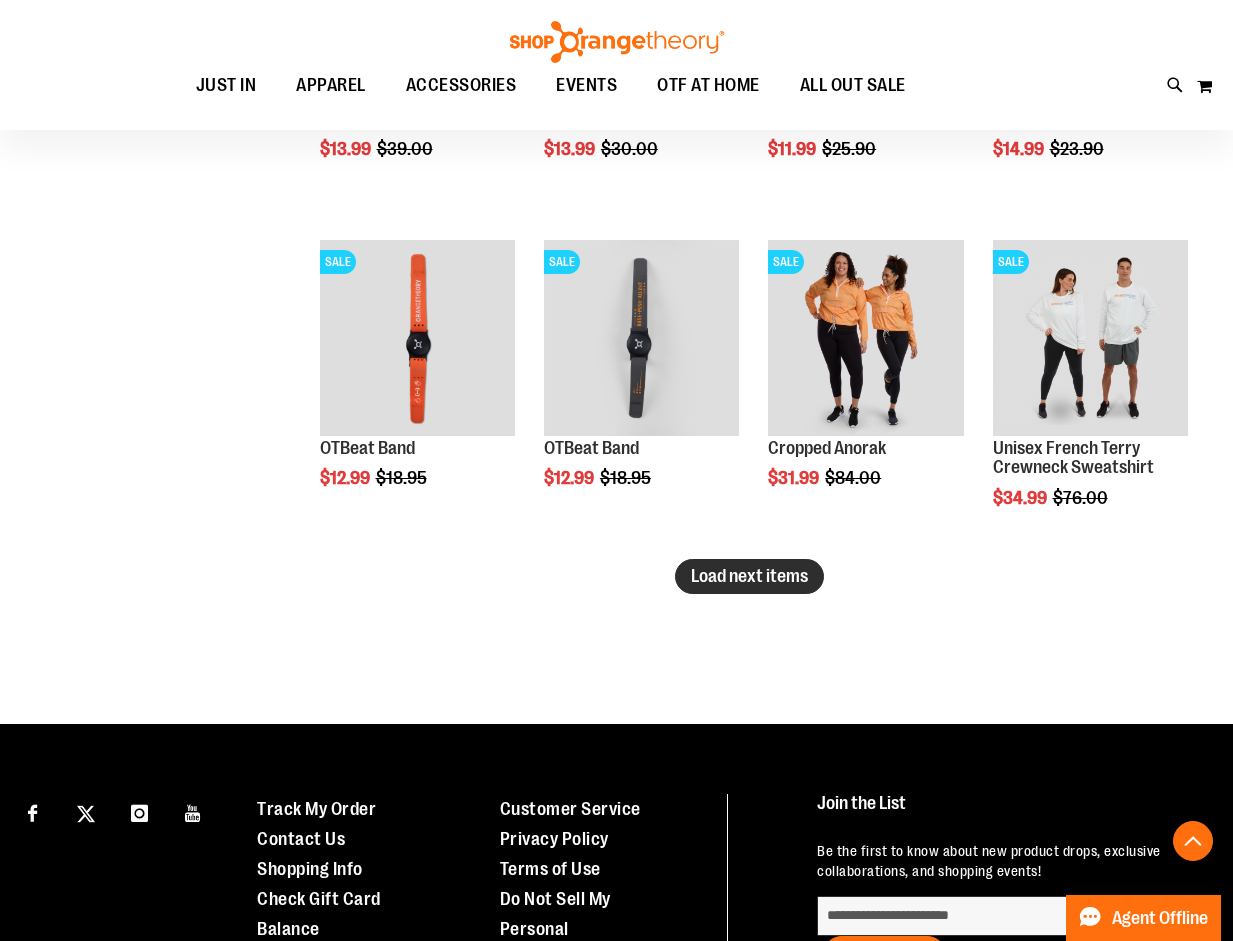 click on "Load next items" at bounding box center (749, 576) 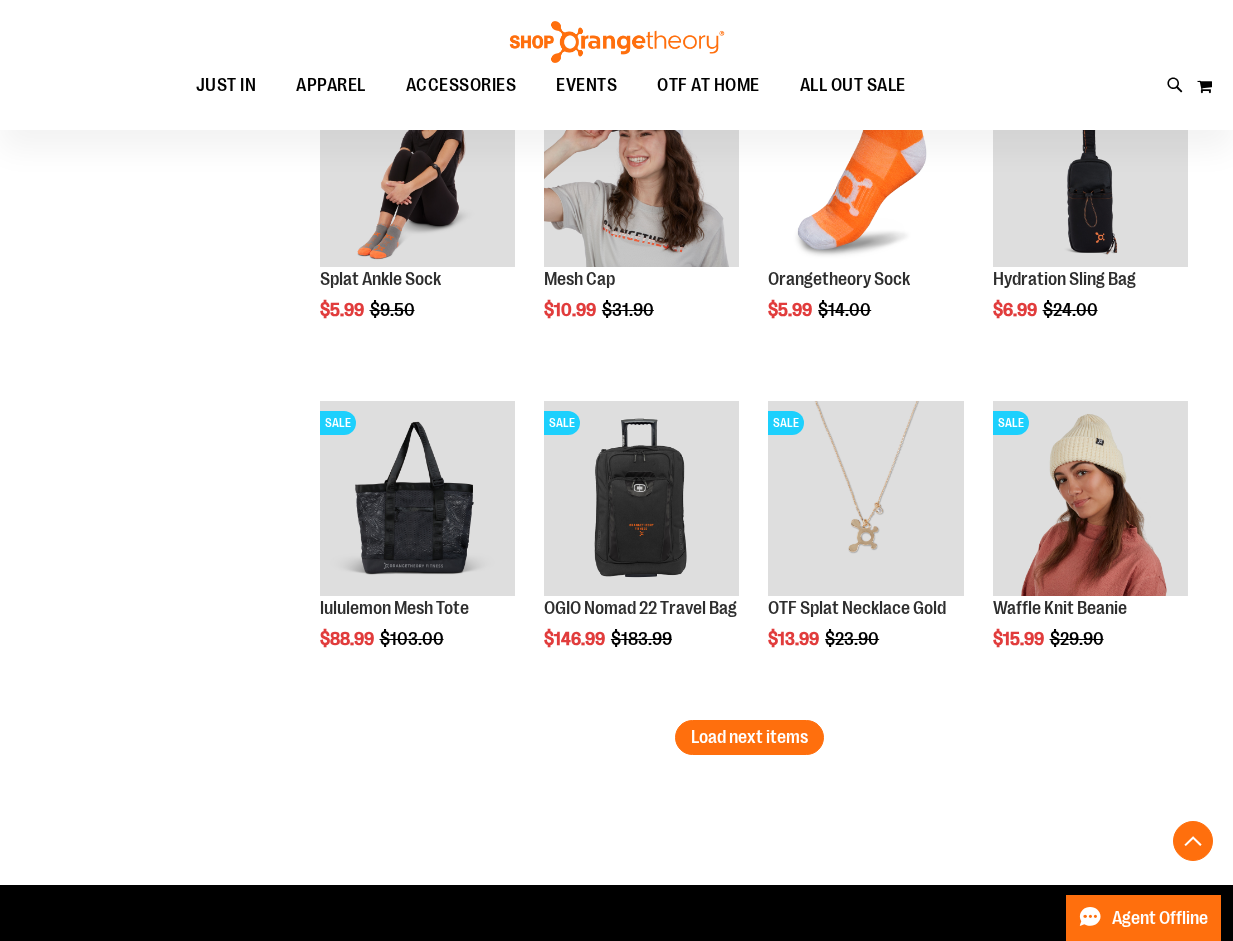 scroll, scrollTop: 3899, scrollLeft: 0, axis: vertical 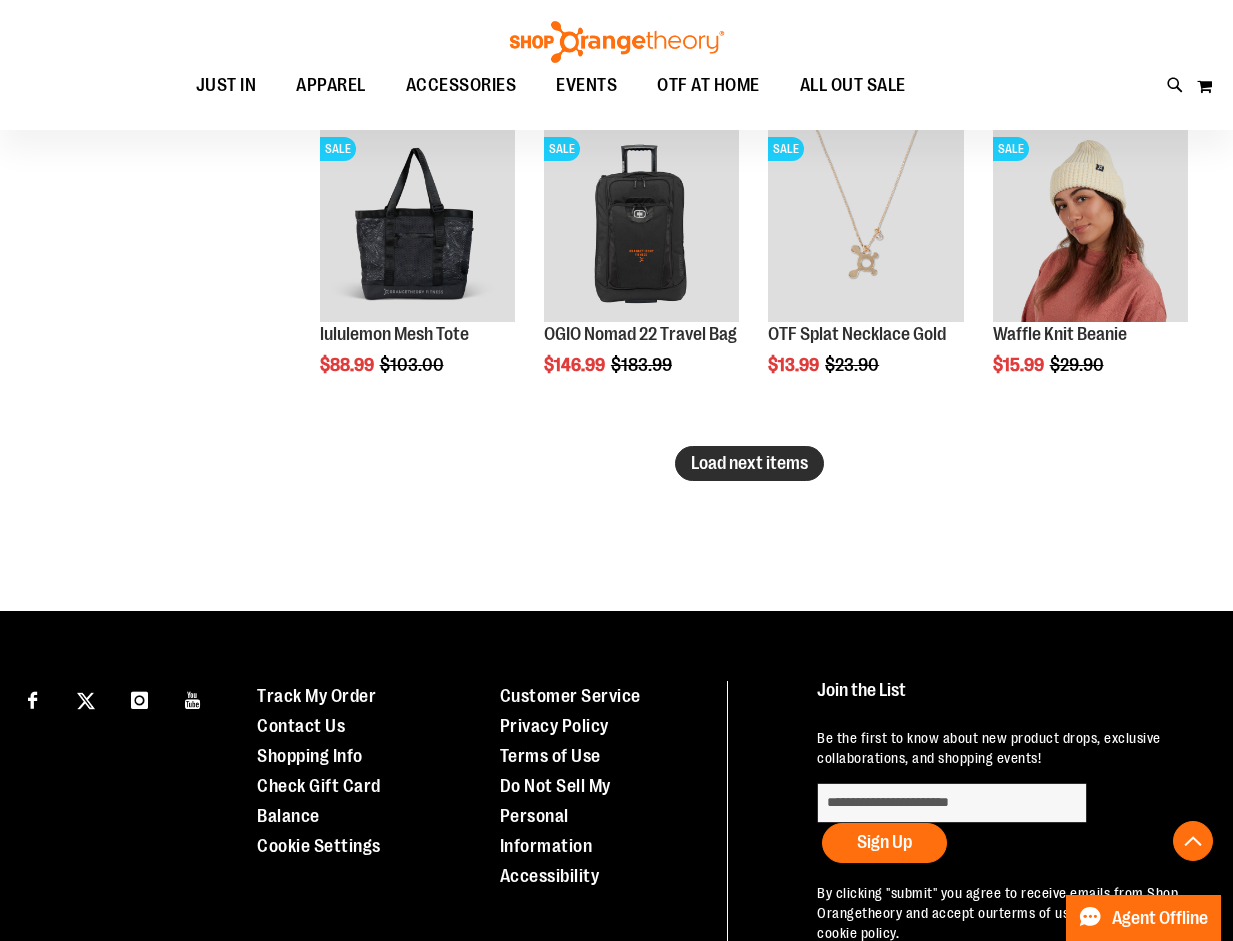 click on "Load next items" at bounding box center (749, 463) 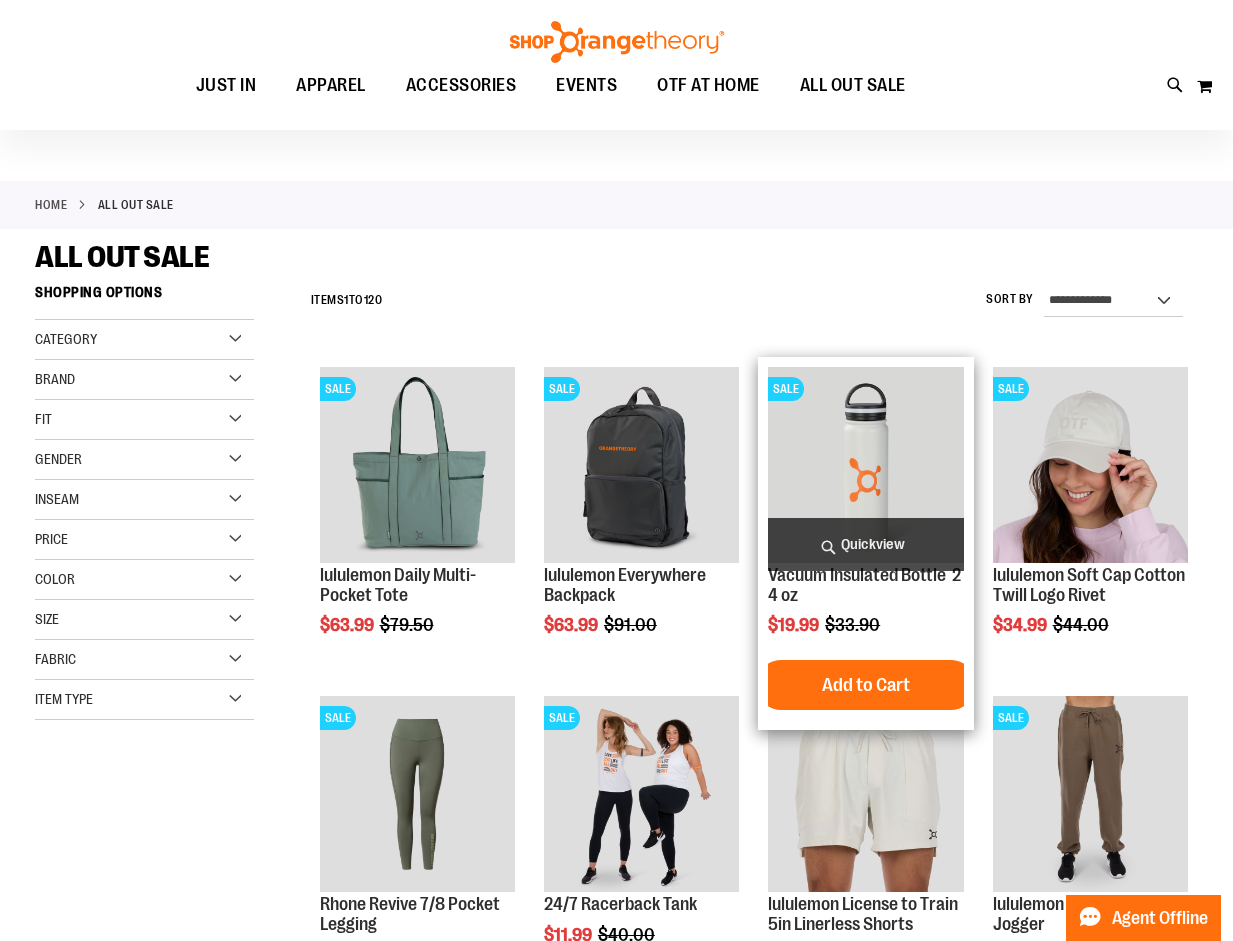 scroll, scrollTop: 0, scrollLeft: 0, axis: both 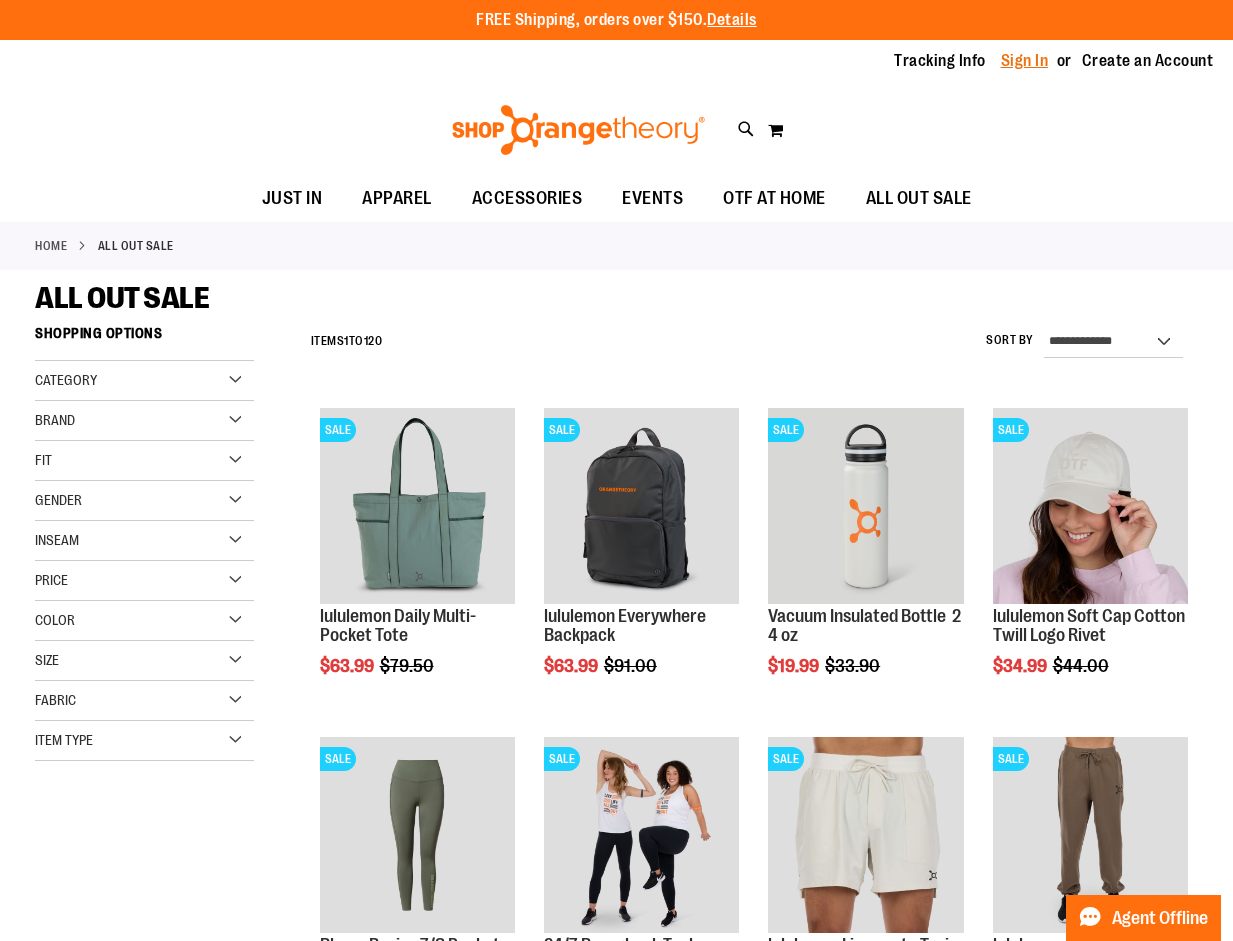 click on "Sign In" at bounding box center [1025, 61] 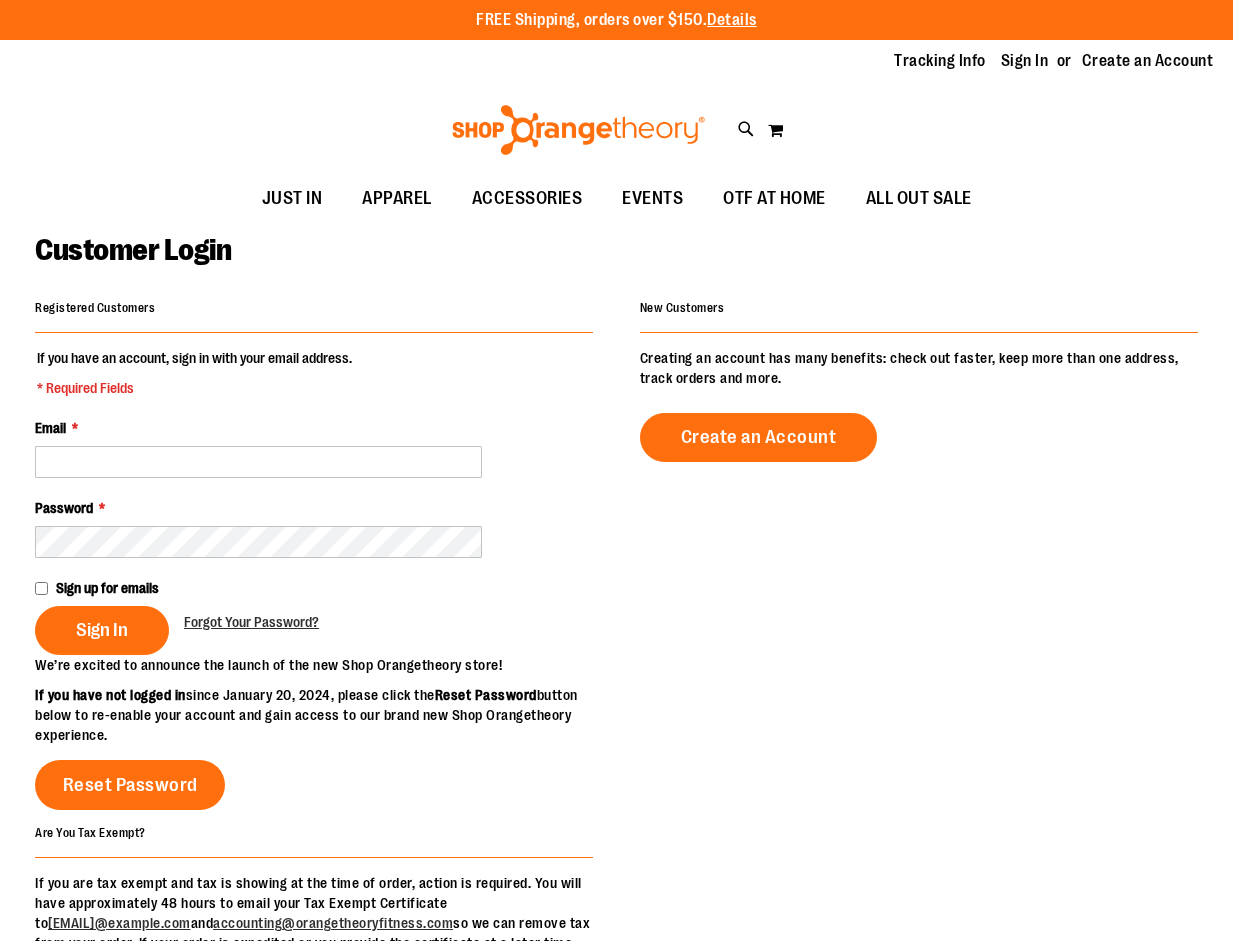 scroll, scrollTop: 0, scrollLeft: 0, axis: both 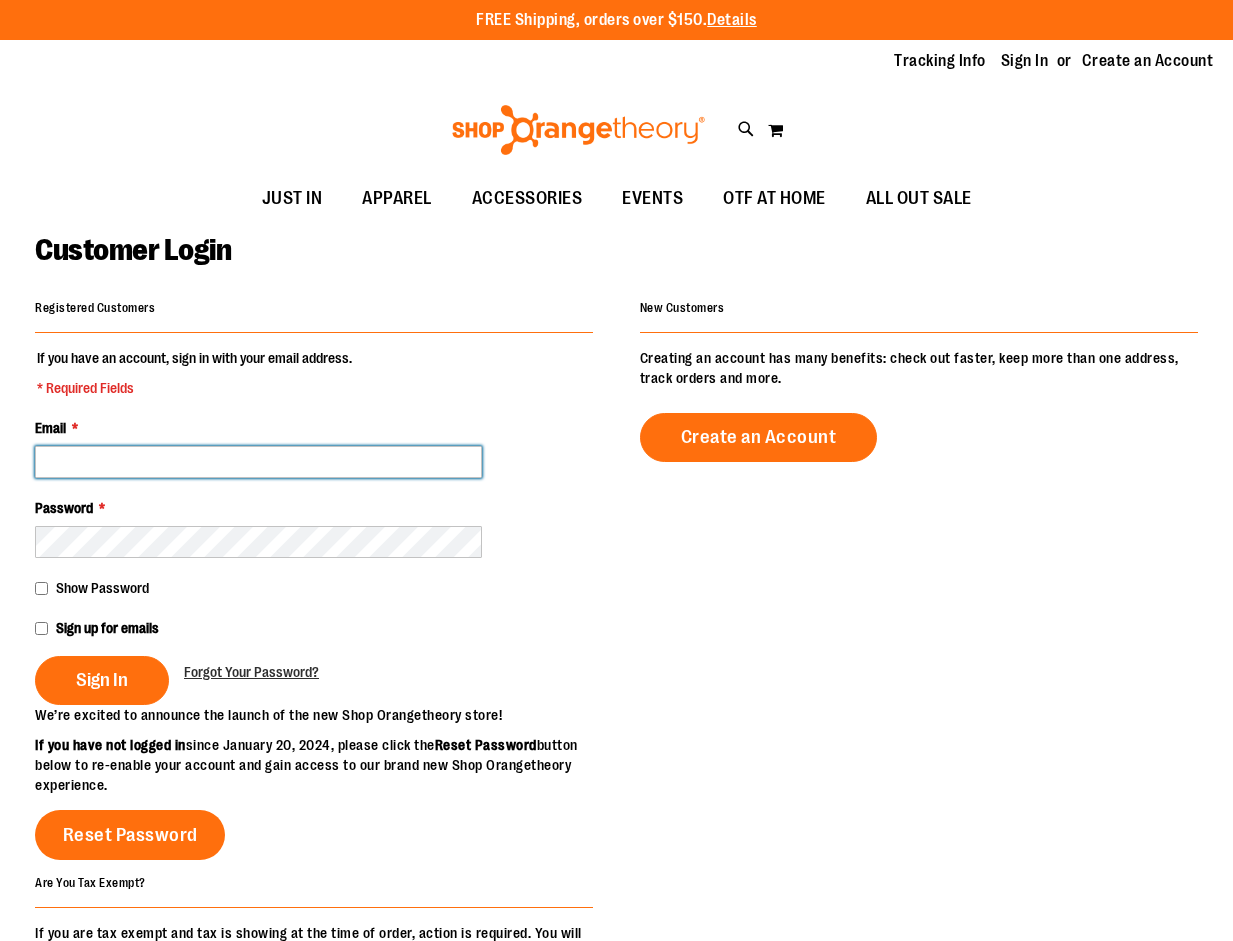 click on "Email *" at bounding box center [258, 462] 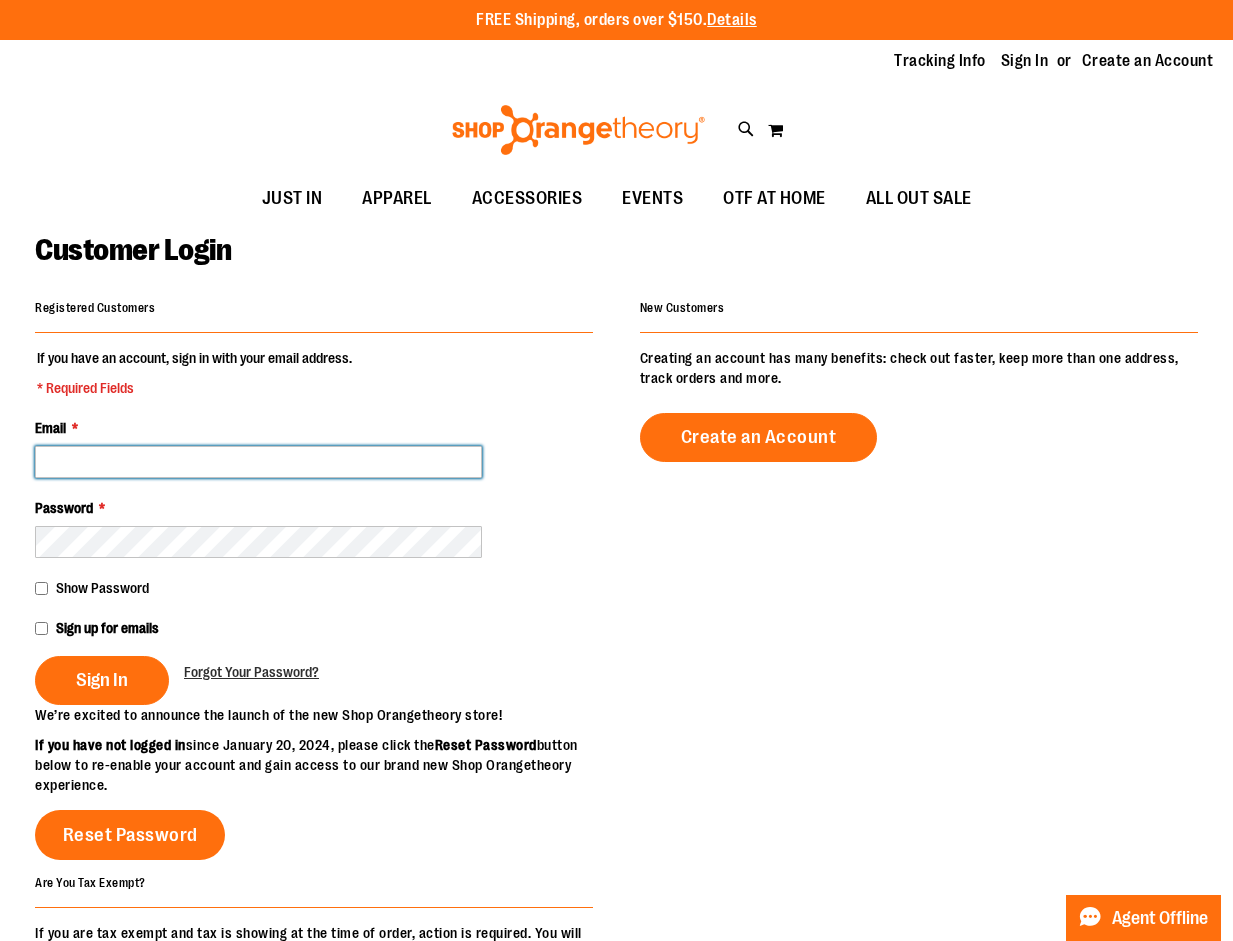 click on "Email *" at bounding box center [258, 462] 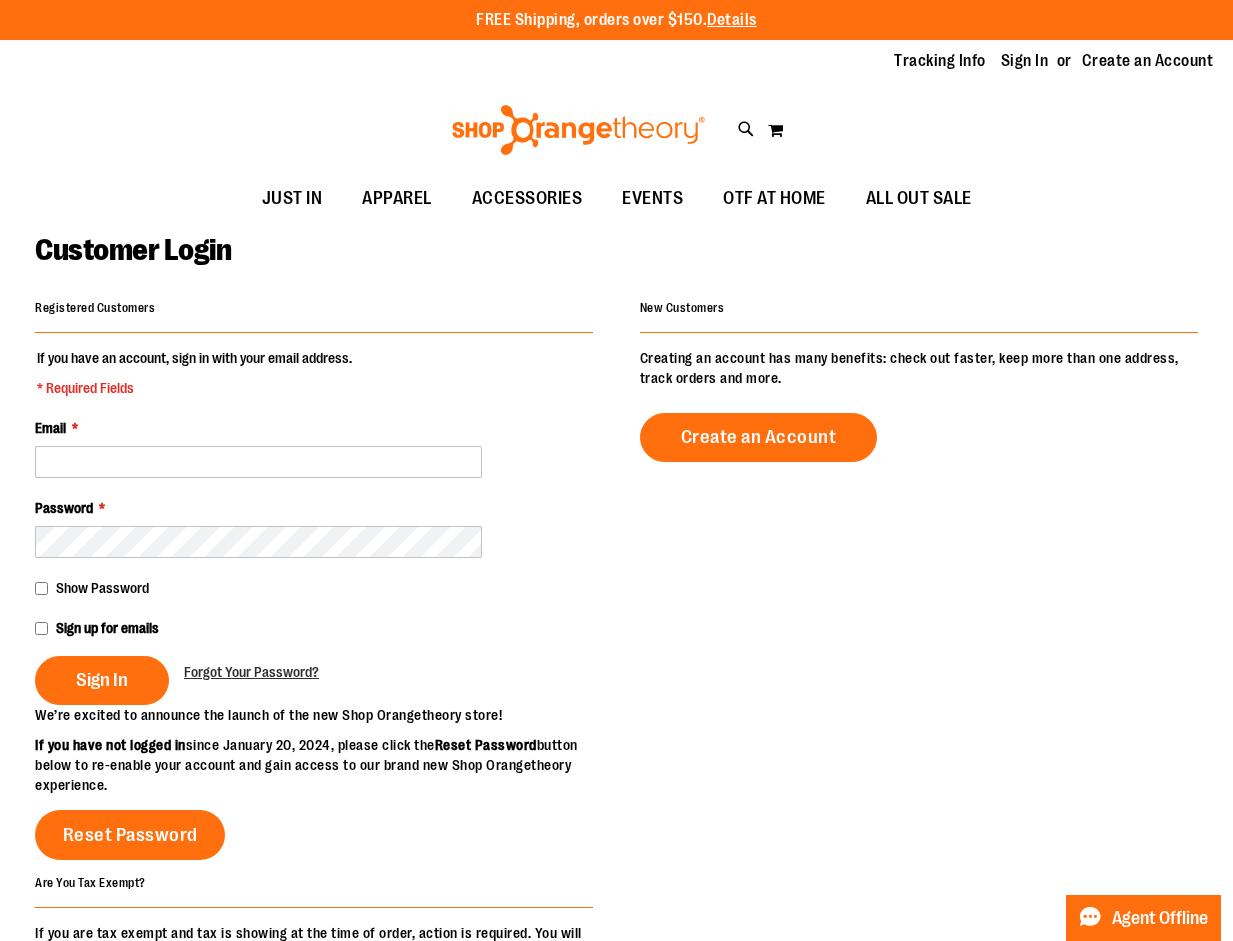 click on "Email *" at bounding box center (314, 448) 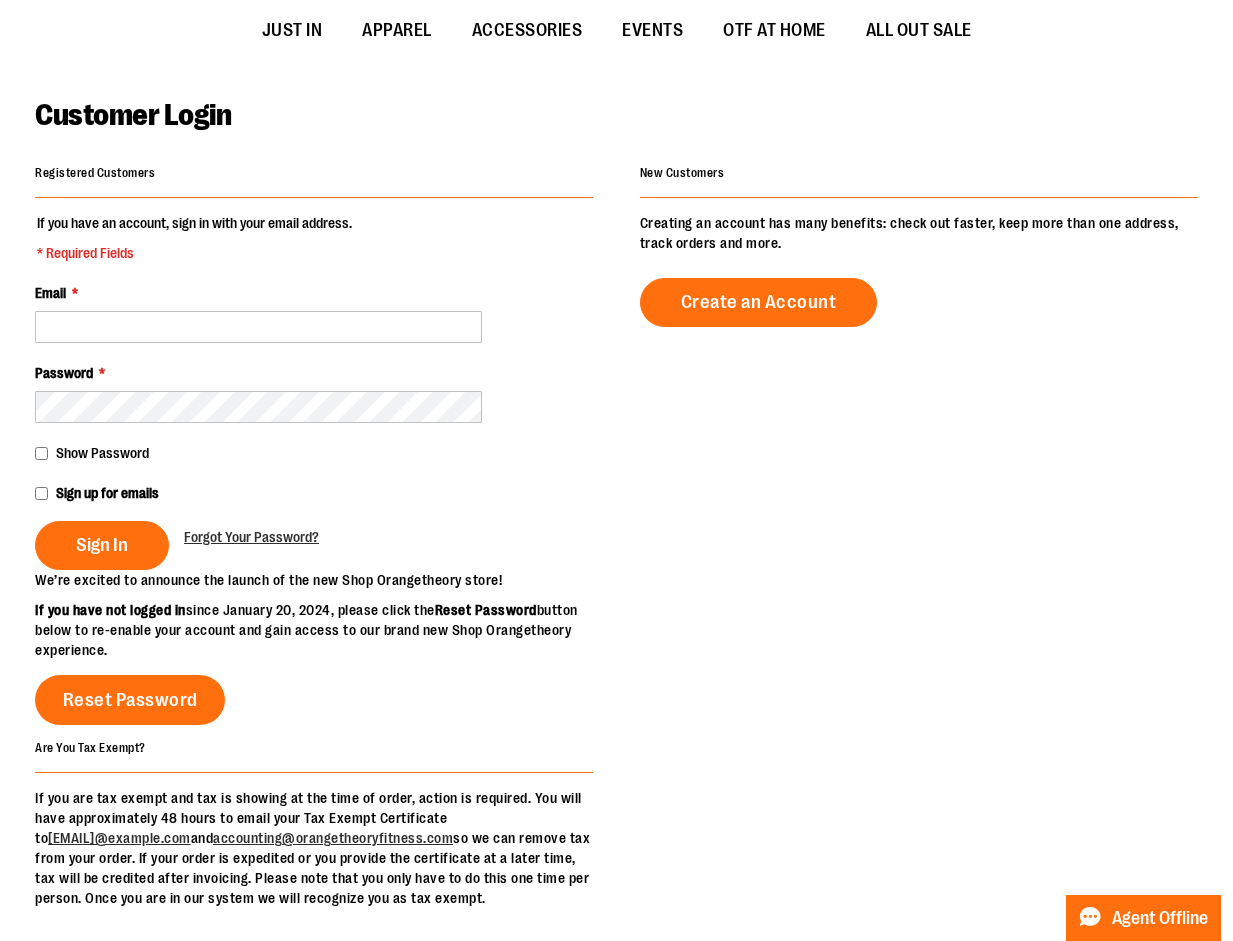 scroll, scrollTop: 0, scrollLeft: 0, axis: both 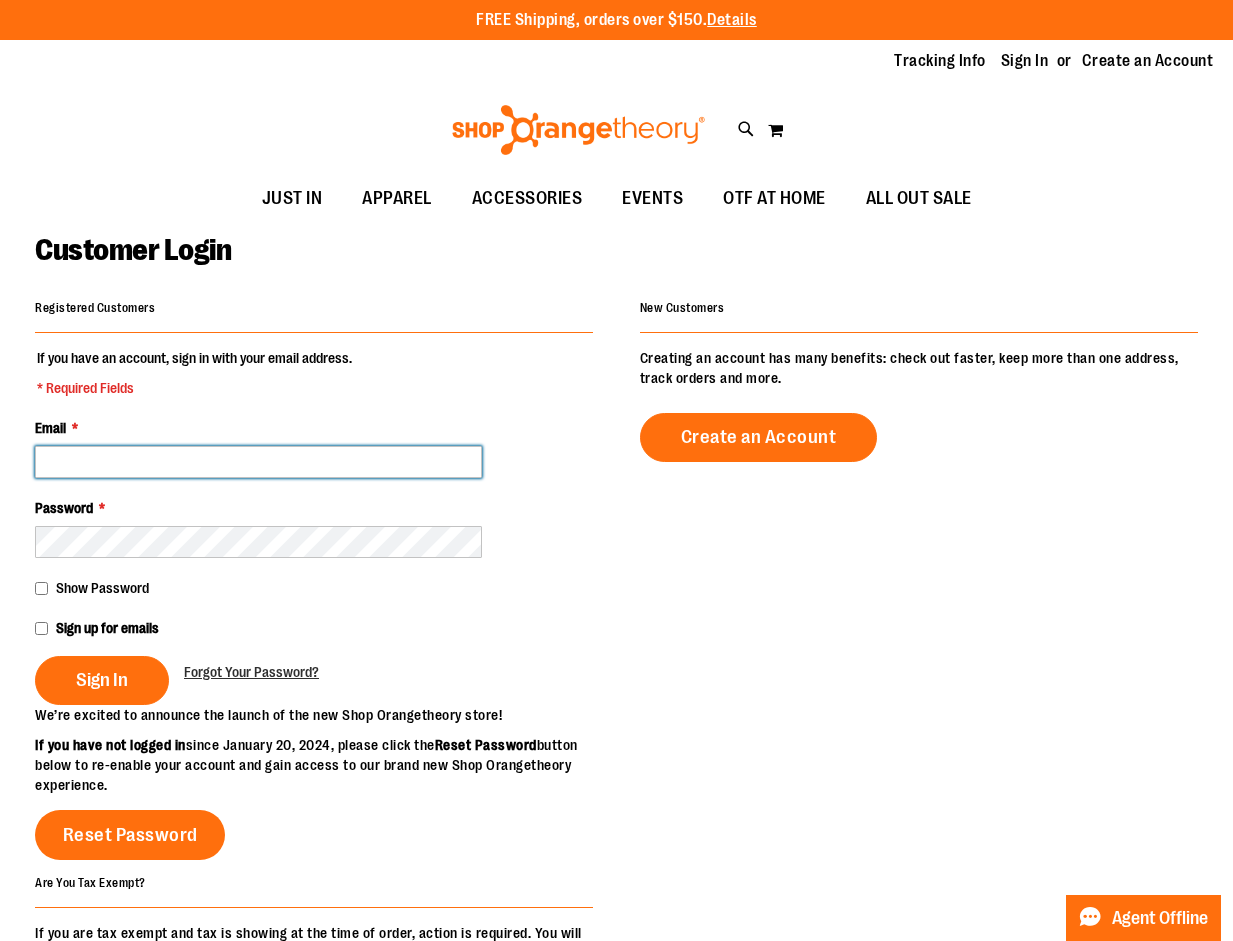 click on "Email *" at bounding box center [258, 462] 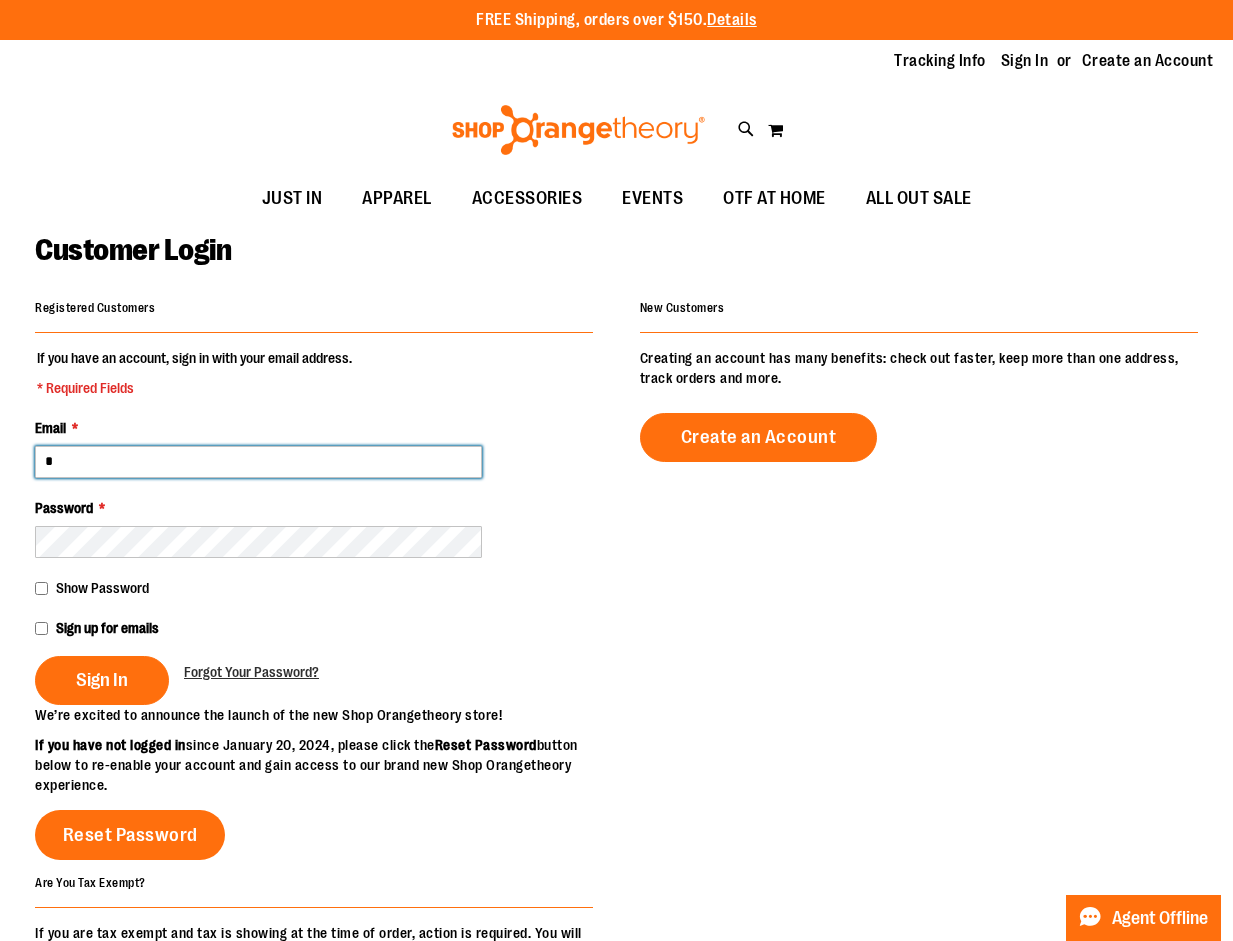 type 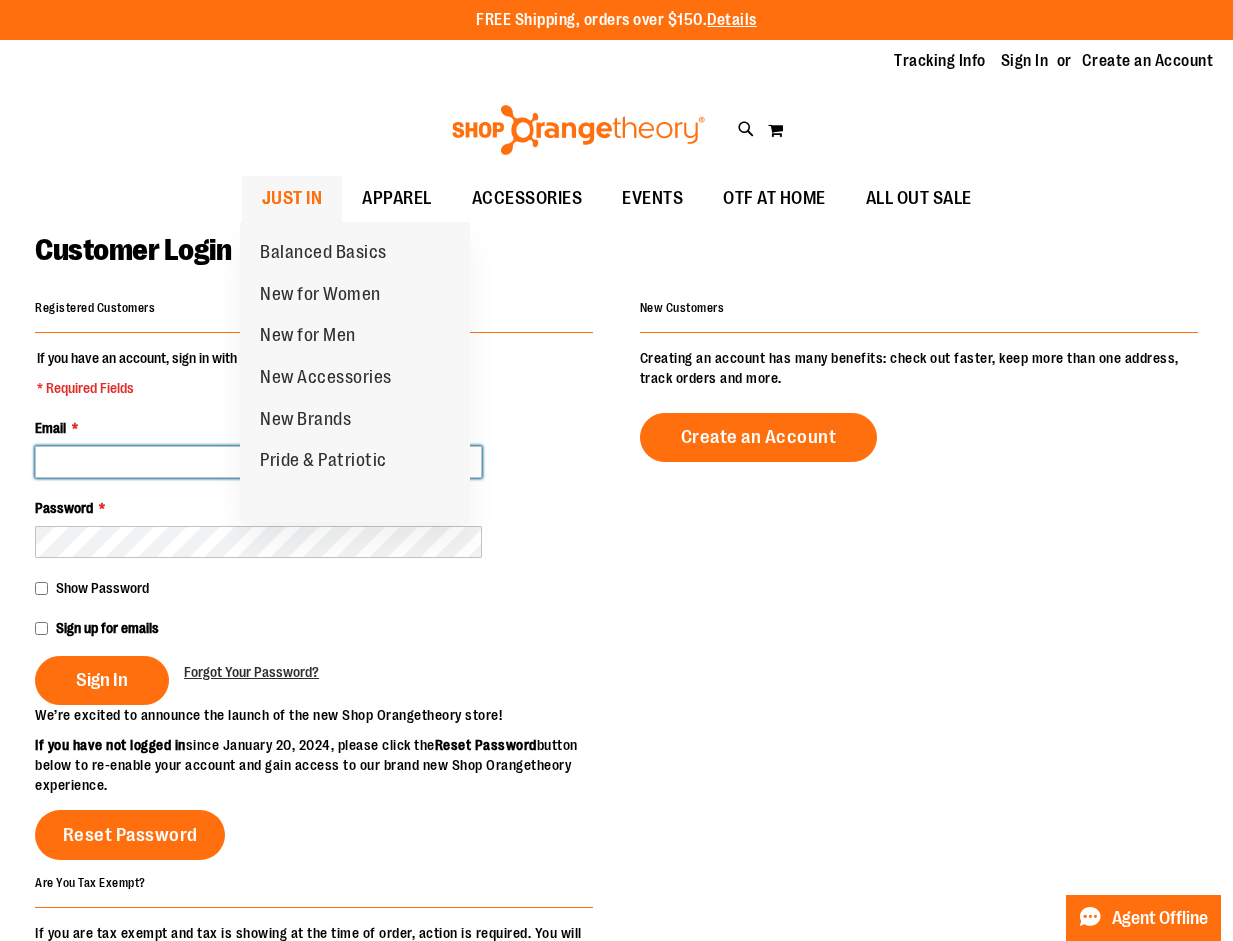click on "JUST IN" at bounding box center (292, 198) 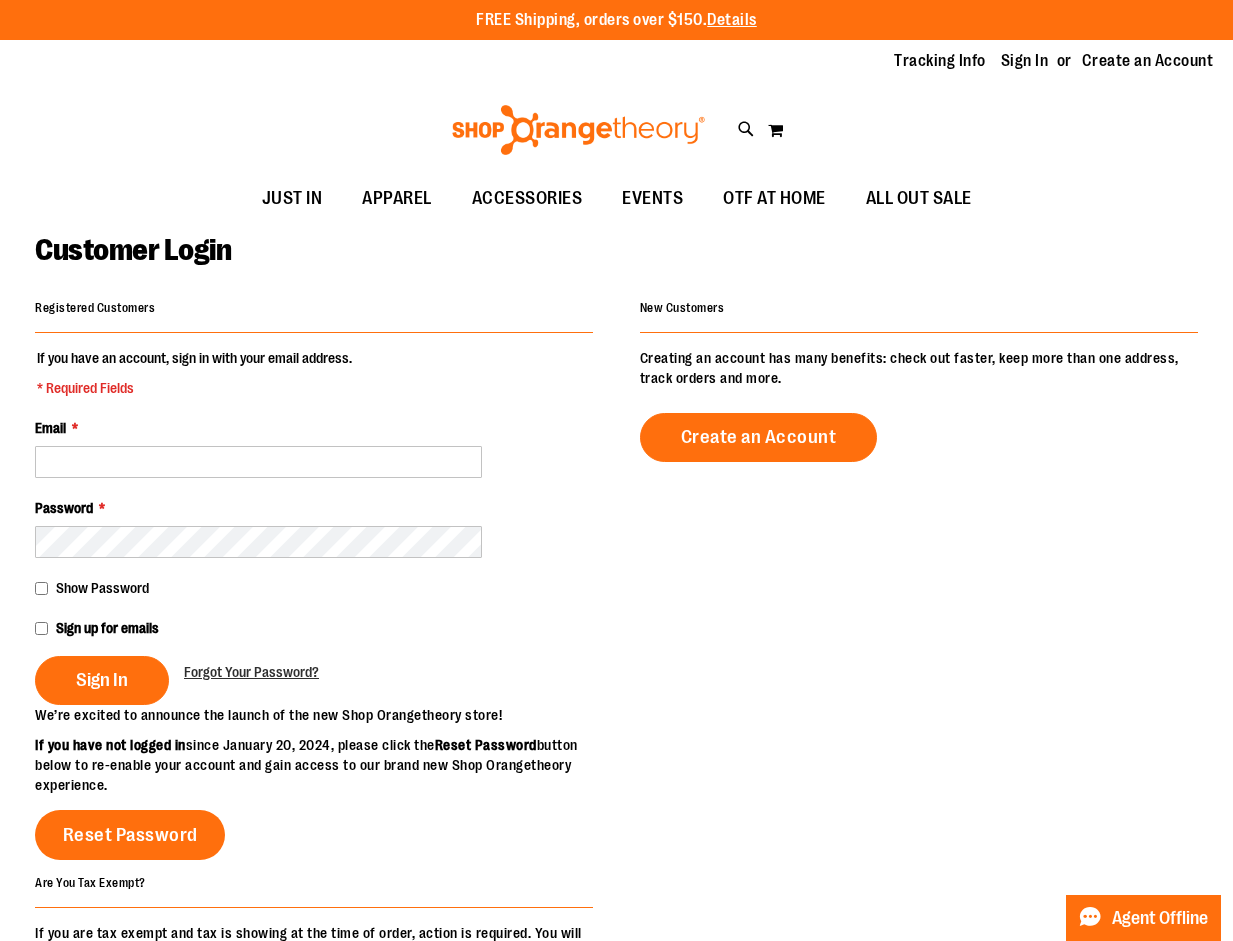 click at bounding box center (578, 130) 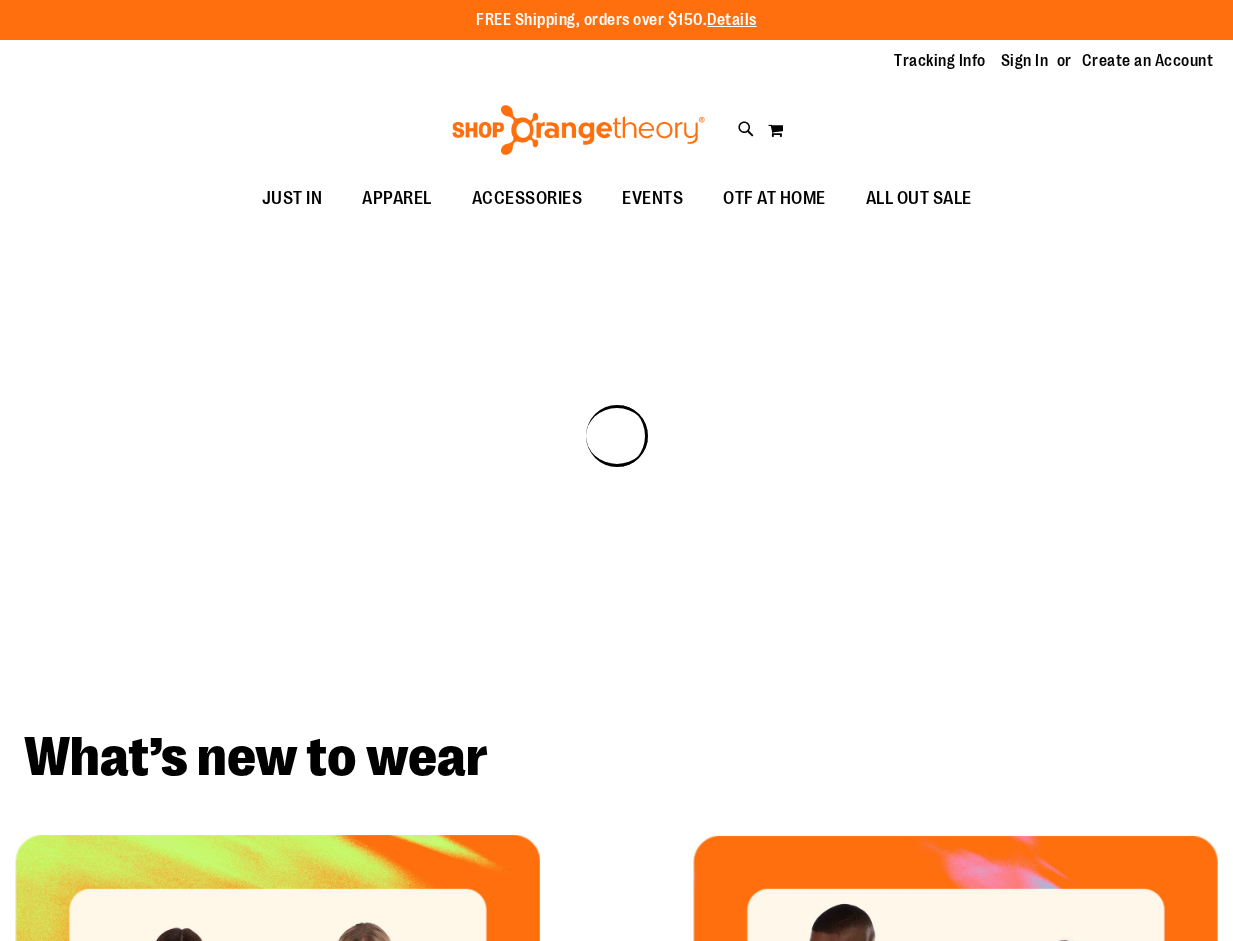 scroll, scrollTop: 0, scrollLeft: 0, axis: both 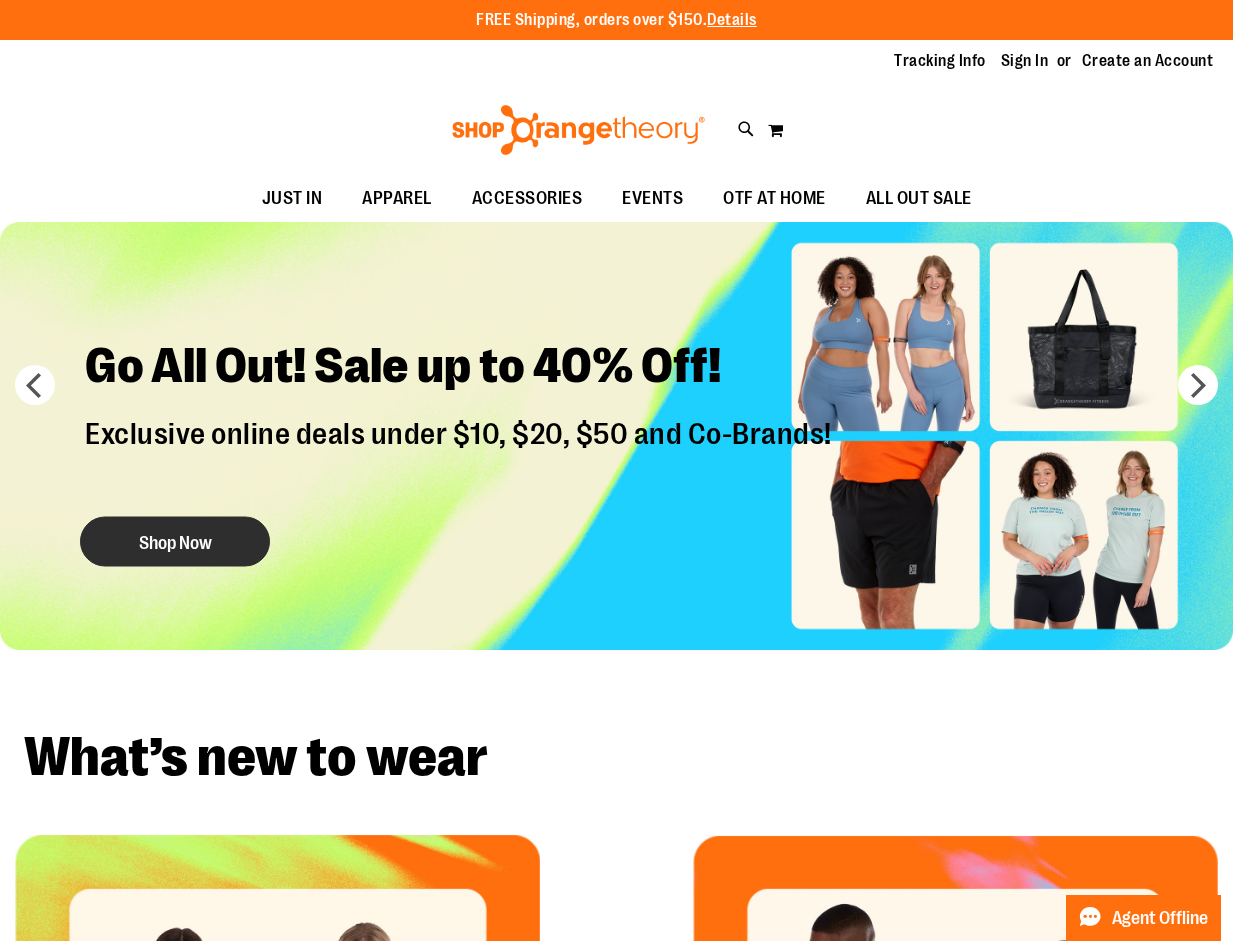 click on "Shop Now" at bounding box center (175, 541) 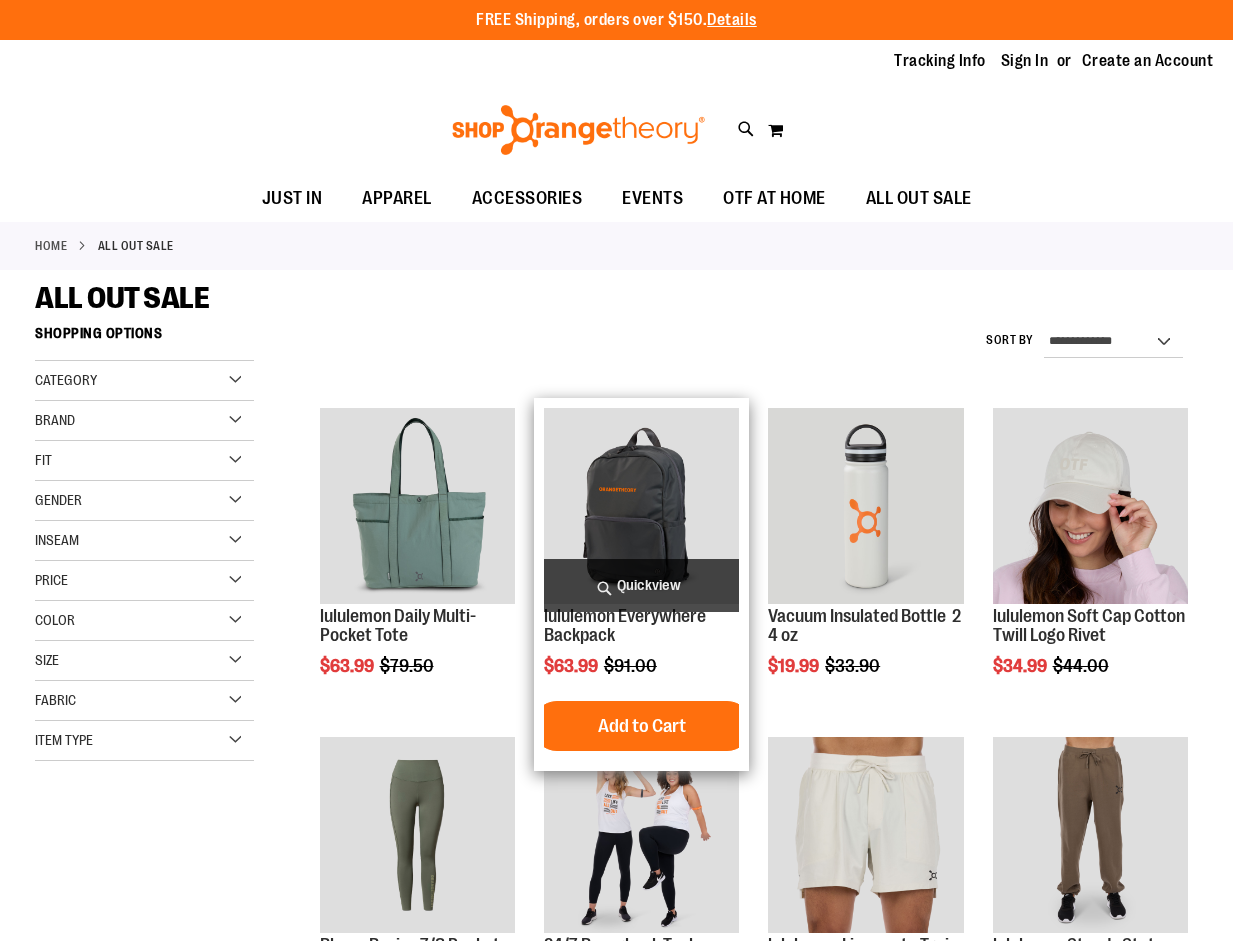 scroll, scrollTop: 0, scrollLeft: 0, axis: both 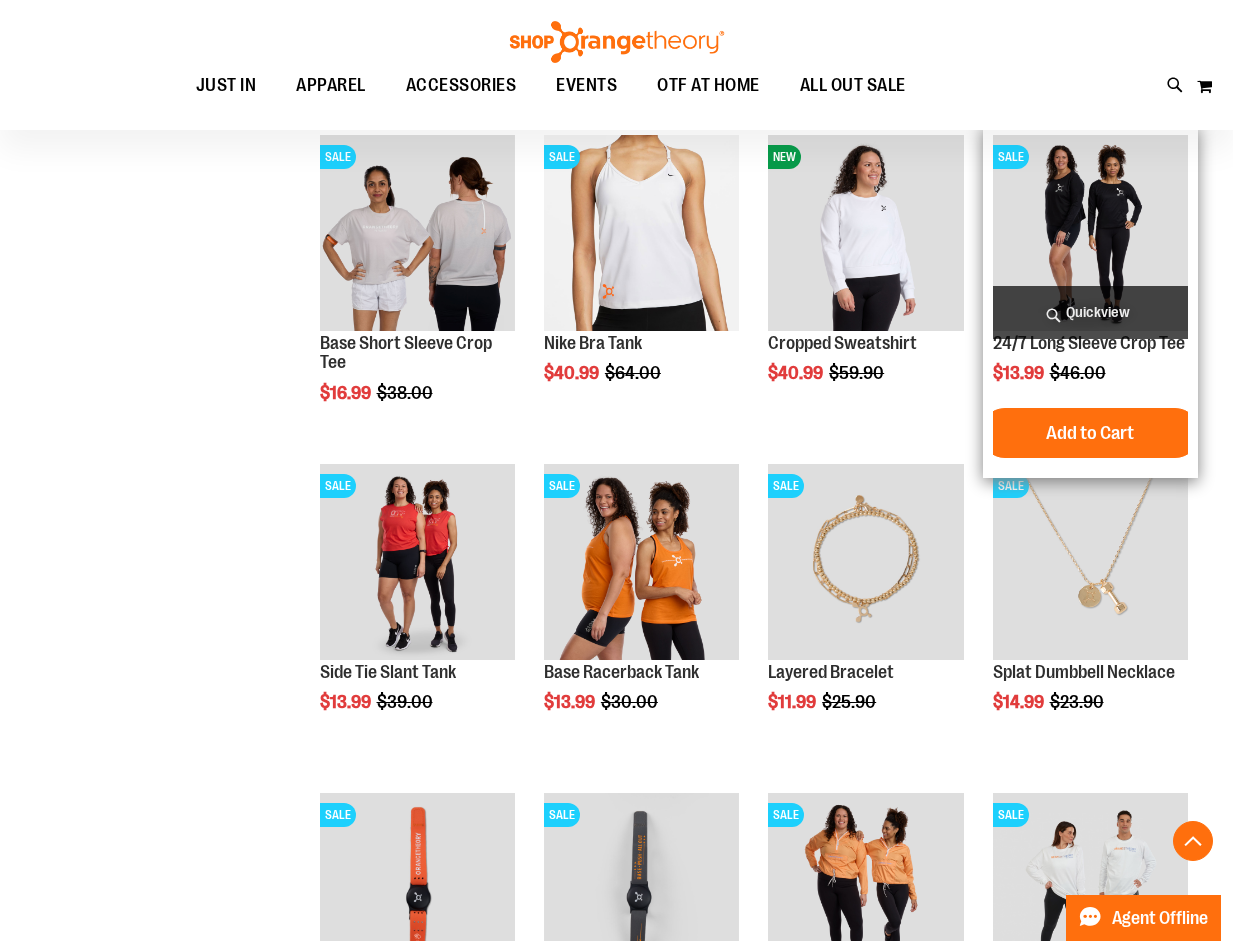 click on "Quickview" at bounding box center (1090, 312) 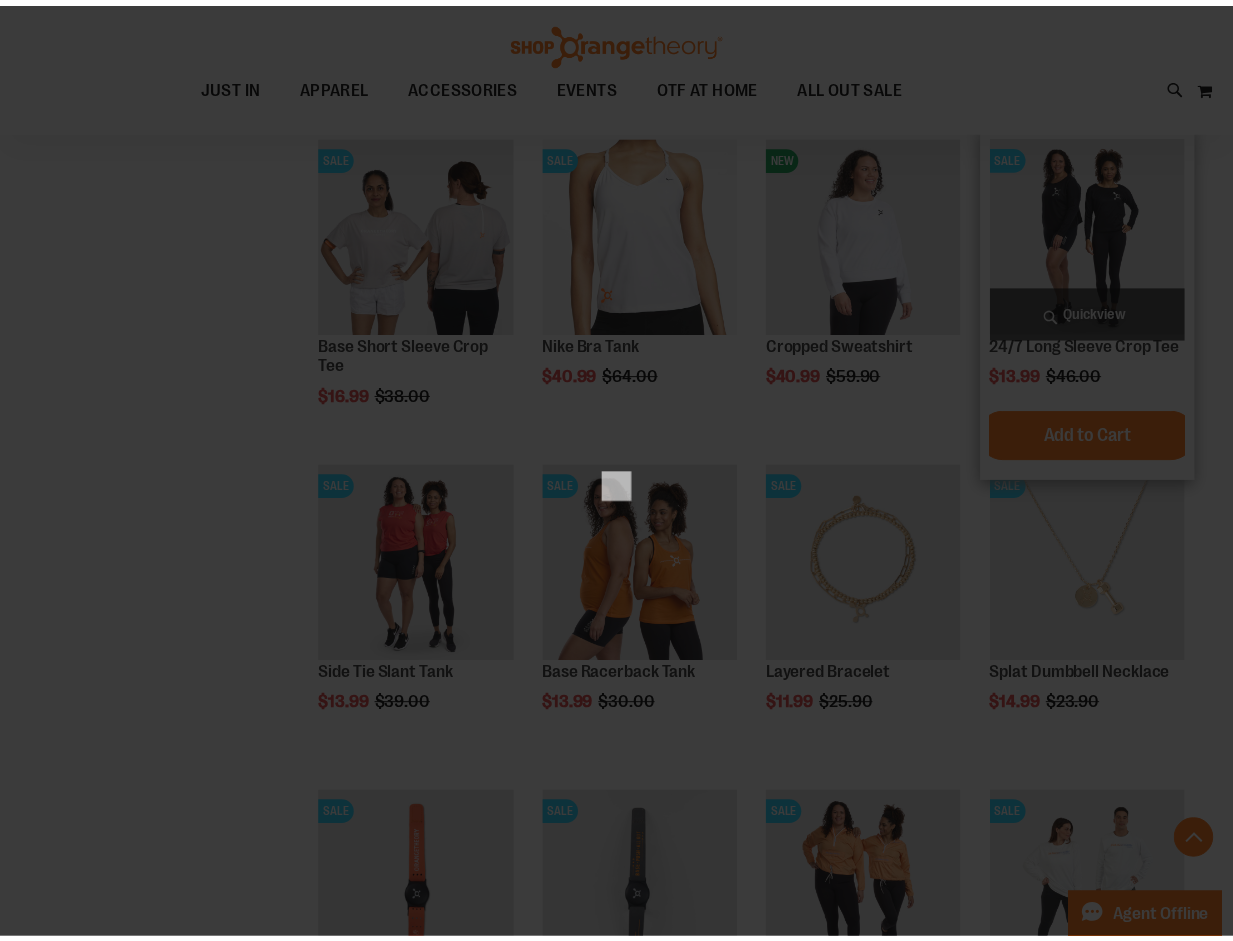 scroll, scrollTop: 0, scrollLeft: 0, axis: both 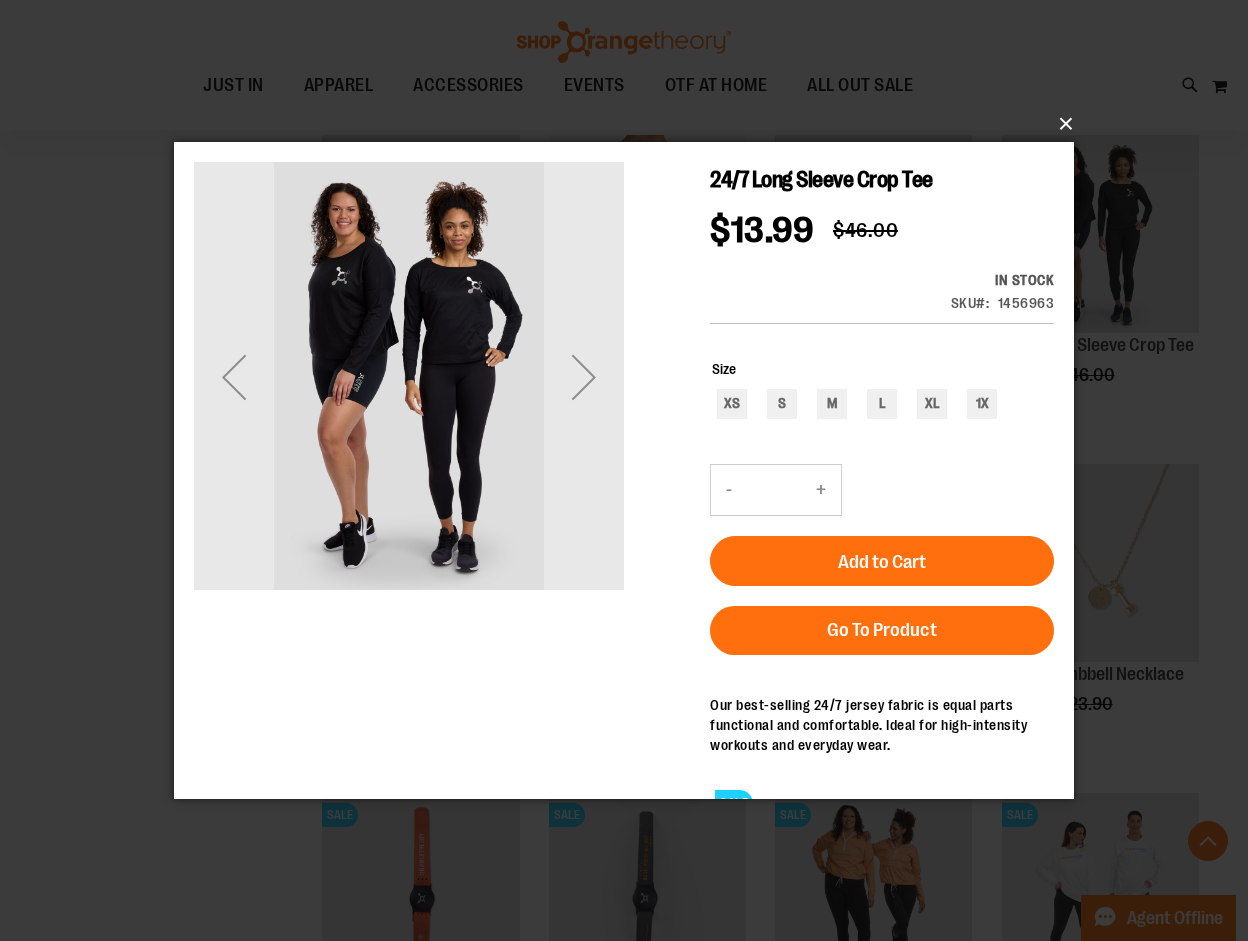 click on "×" at bounding box center [630, 124] 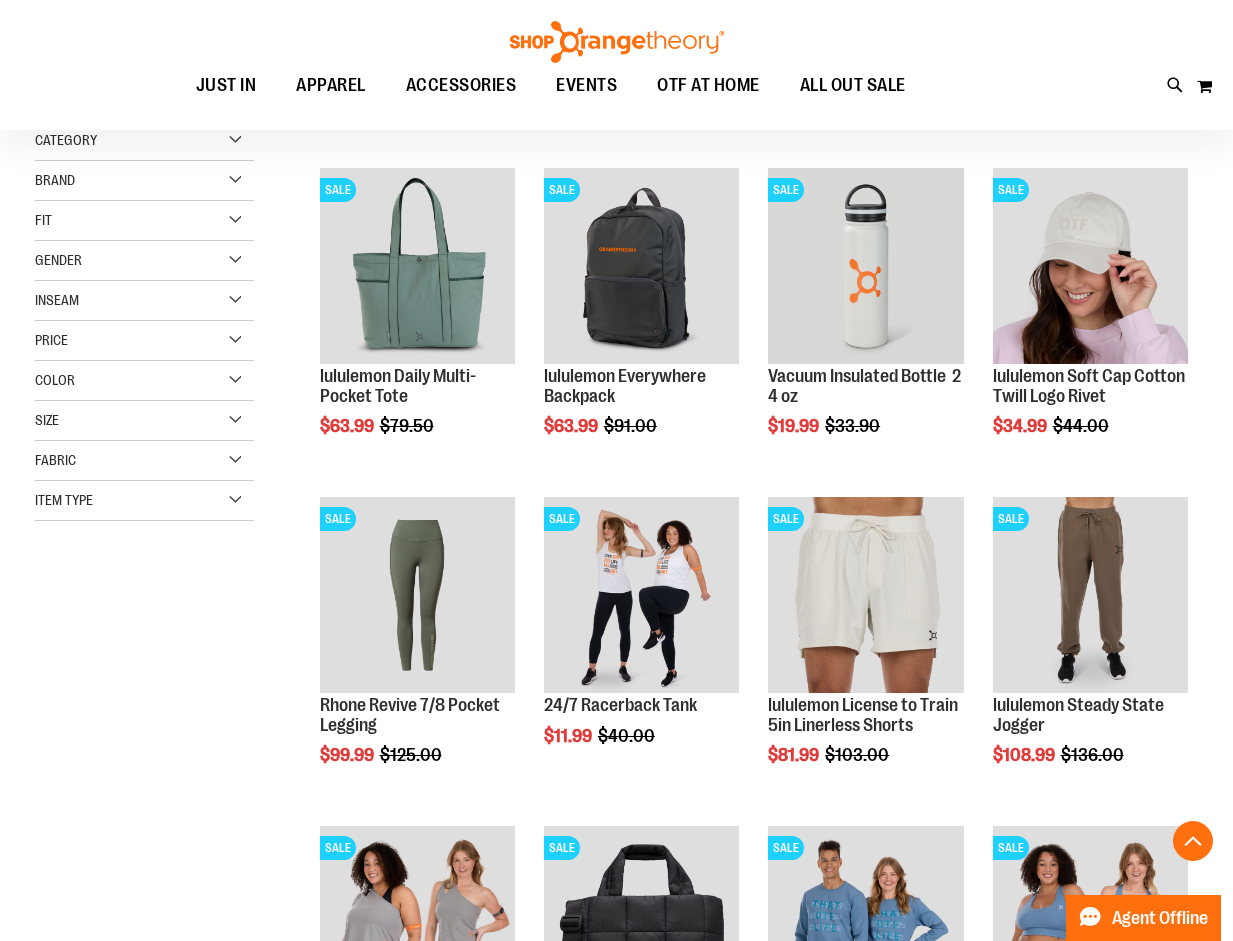 scroll, scrollTop: 0, scrollLeft: 0, axis: both 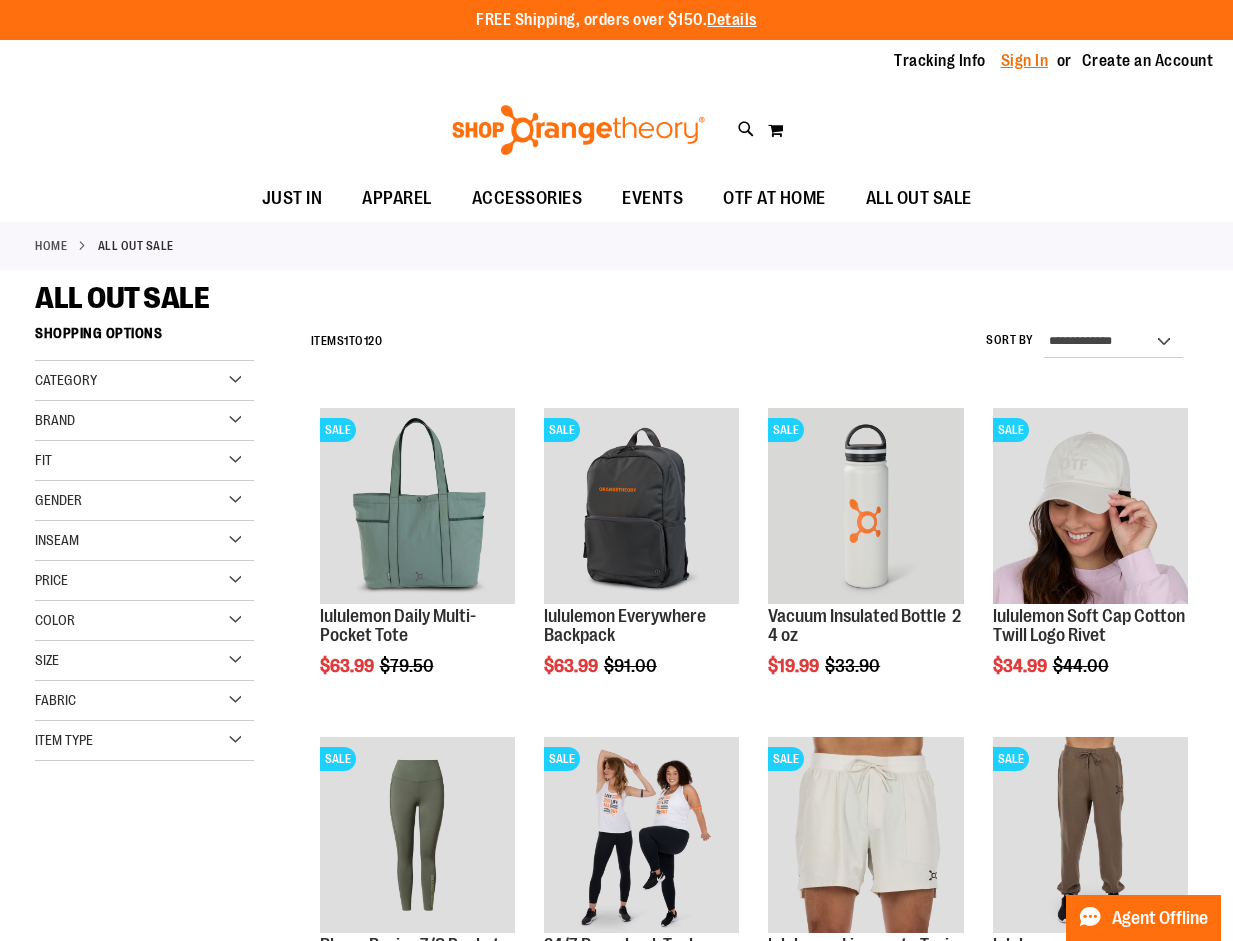 click on "Sign In" at bounding box center (1025, 61) 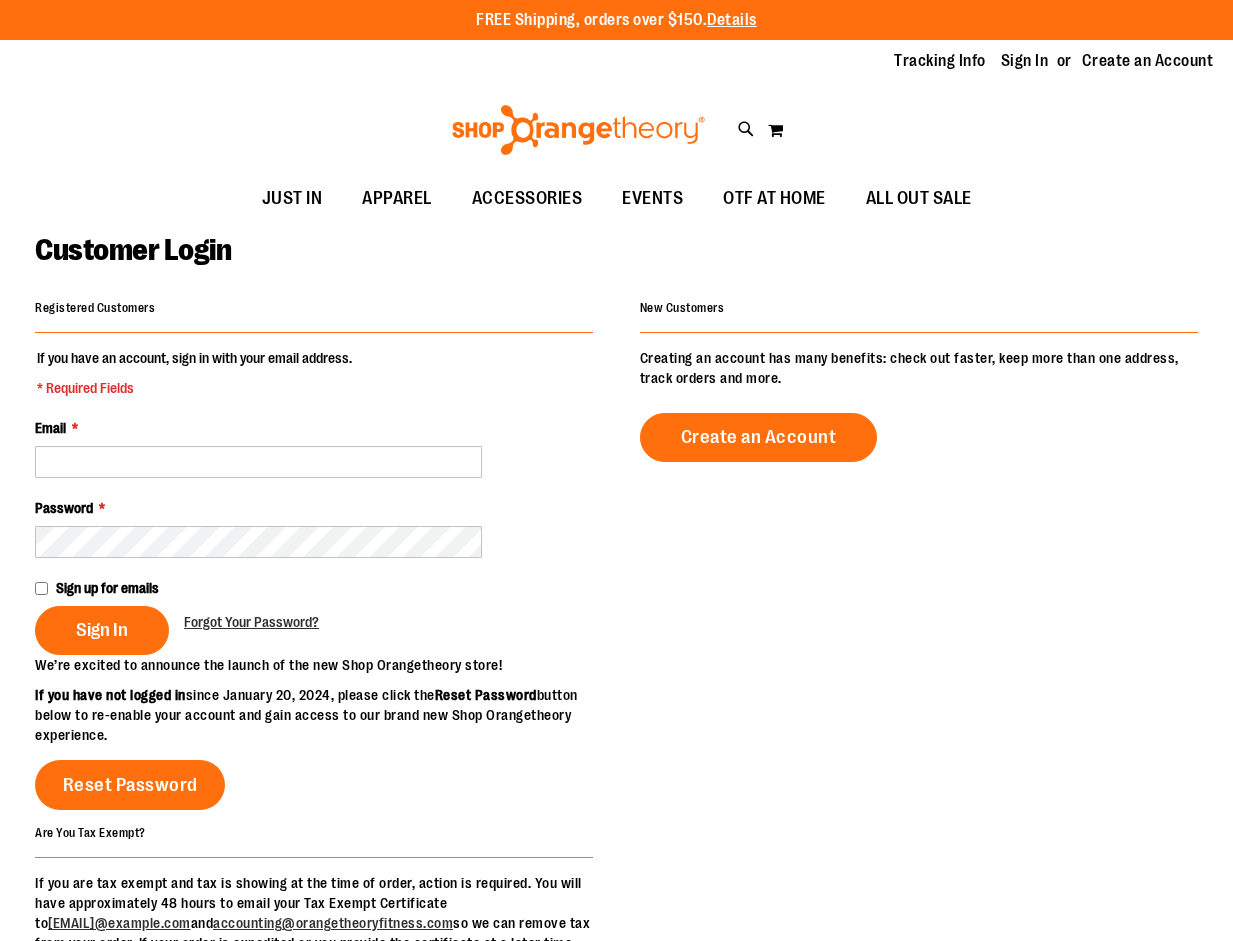 scroll, scrollTop: 0, scrollLeft: 0, axis: both 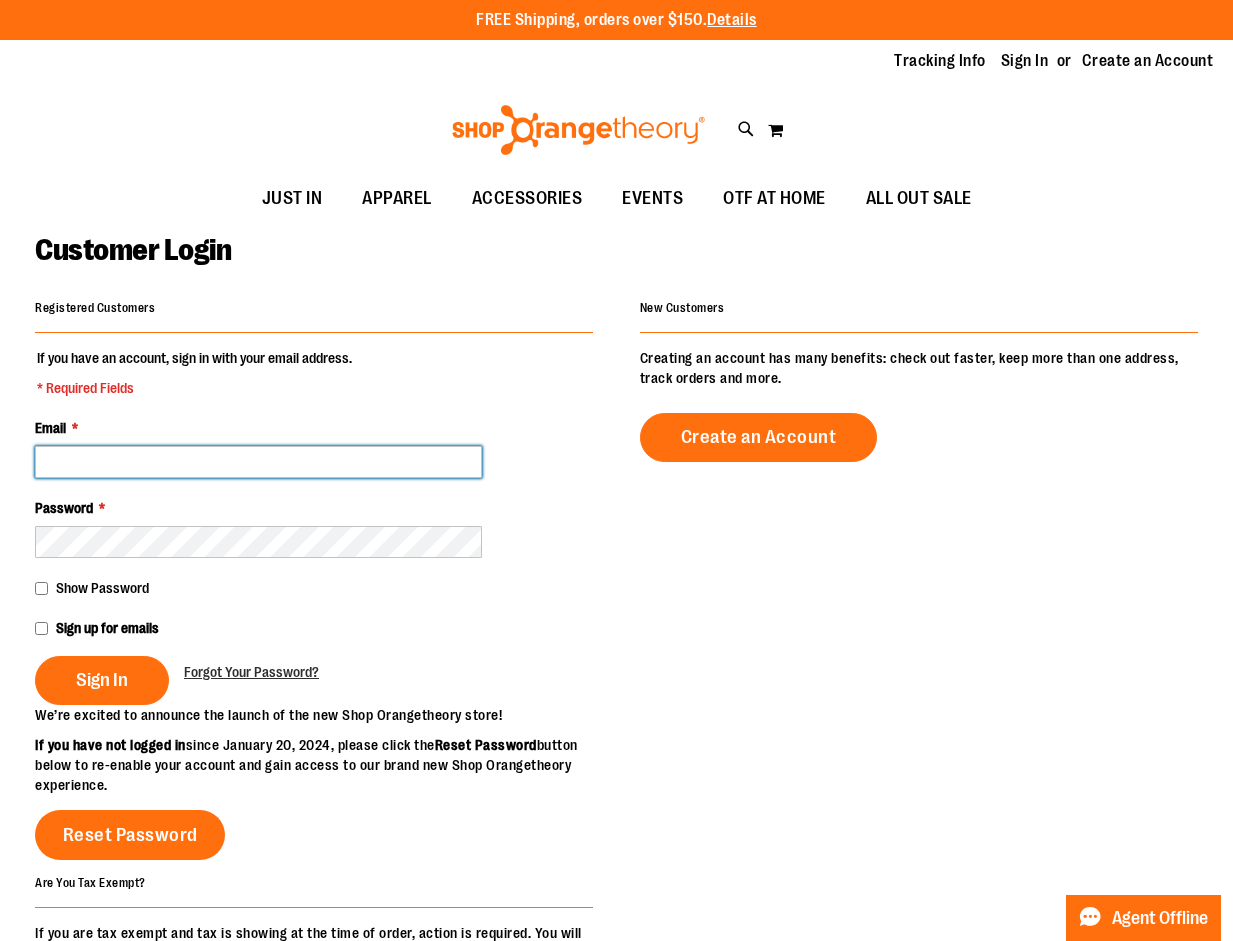 click on "Email *" at bounding box center (258, 462) 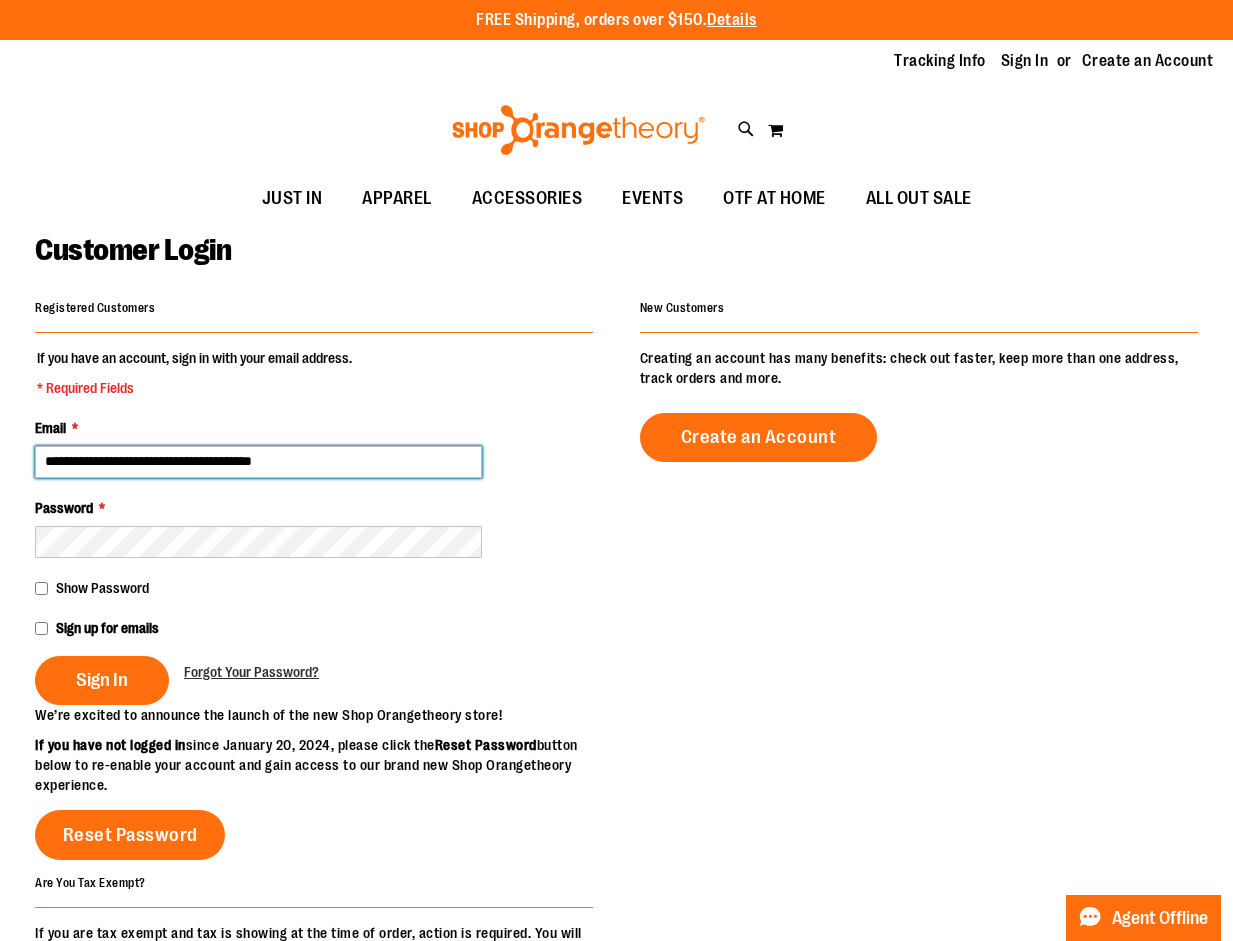 type on "**********" 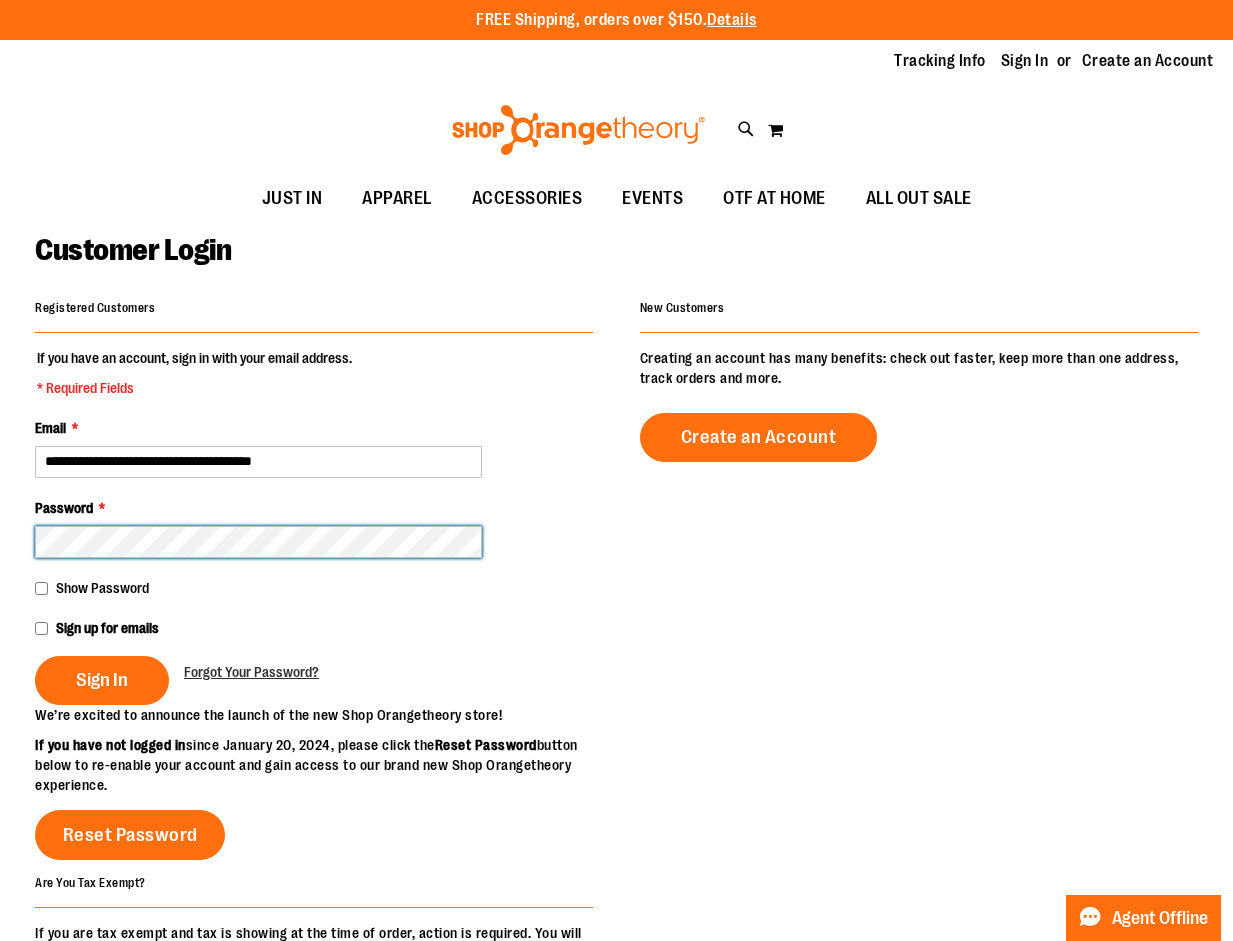 click on "Sign In" at bounding box center (102, 680) 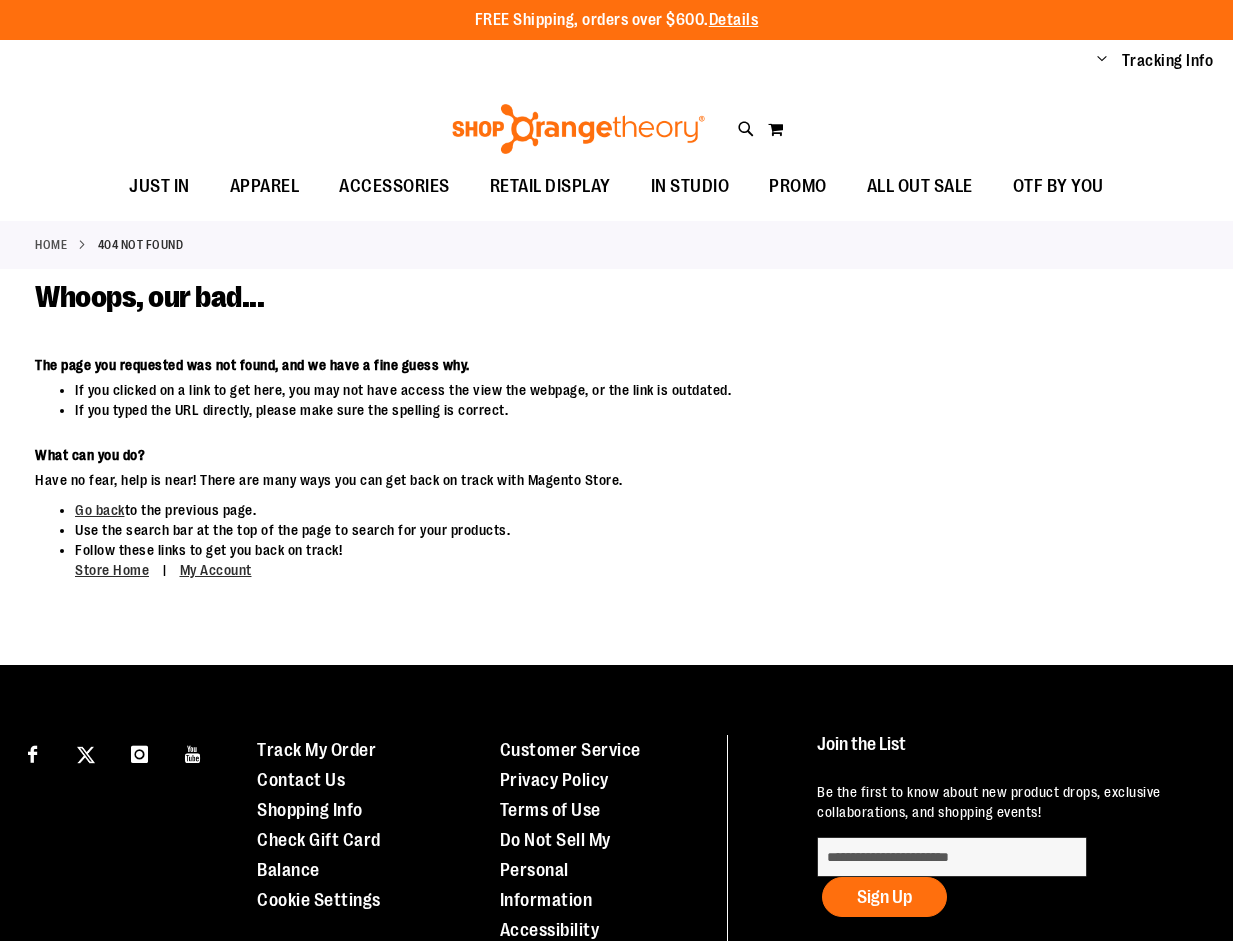 scroll, scrollTop: 0, scrollLeft: 0, axis: both 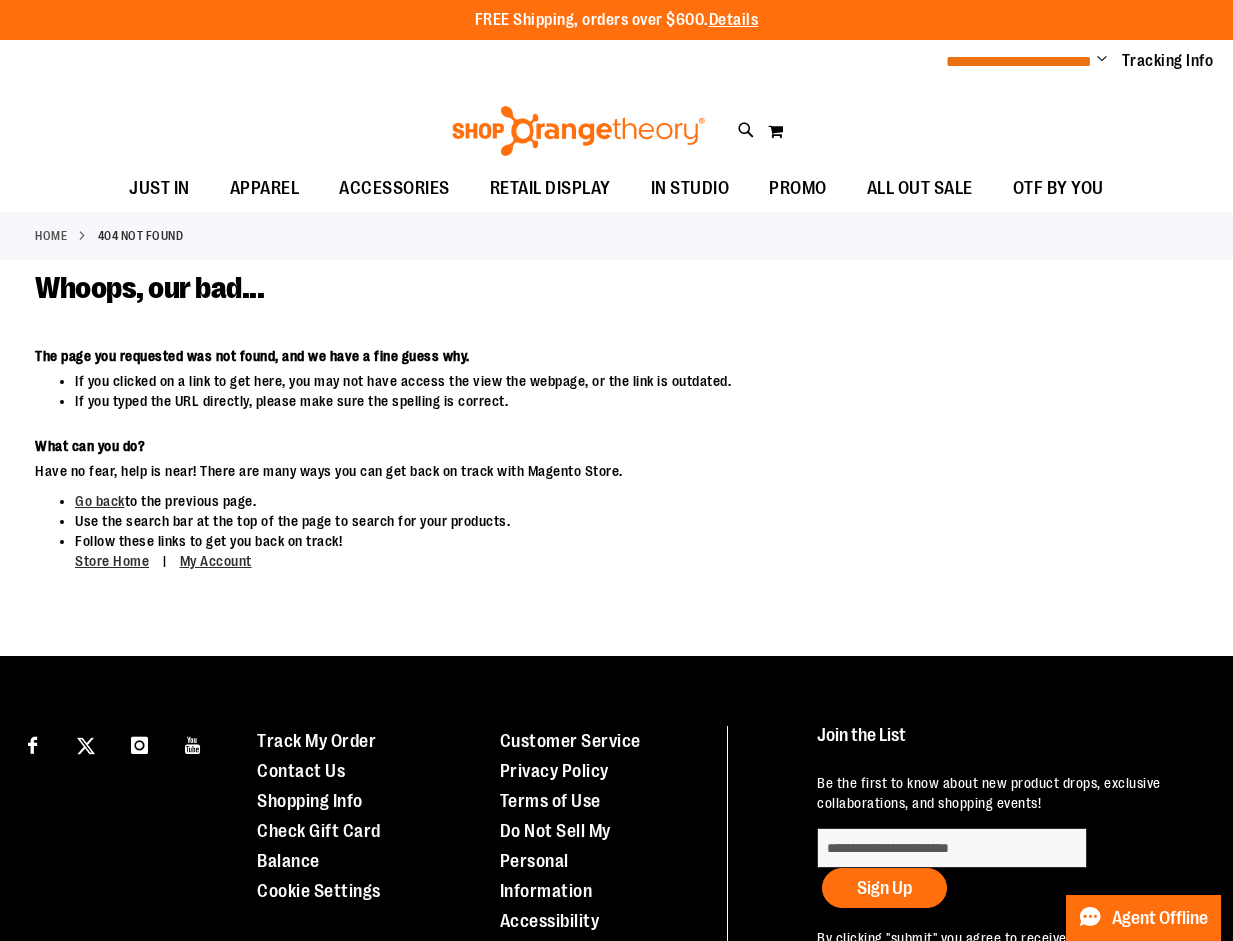 click on "**********" at bounding box center (1019, 61) 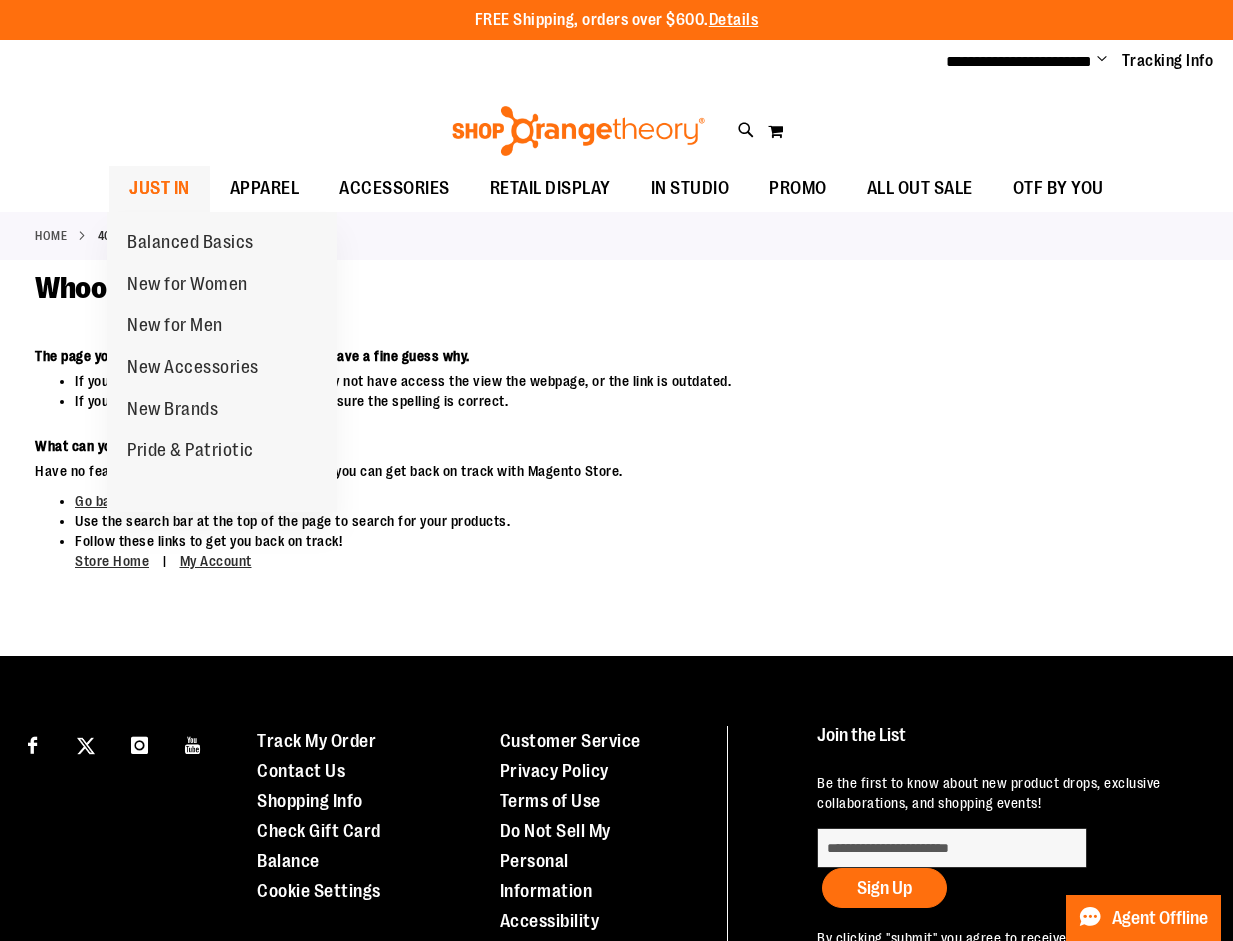 click on "JUST IN" at bounding box center (159, 188) 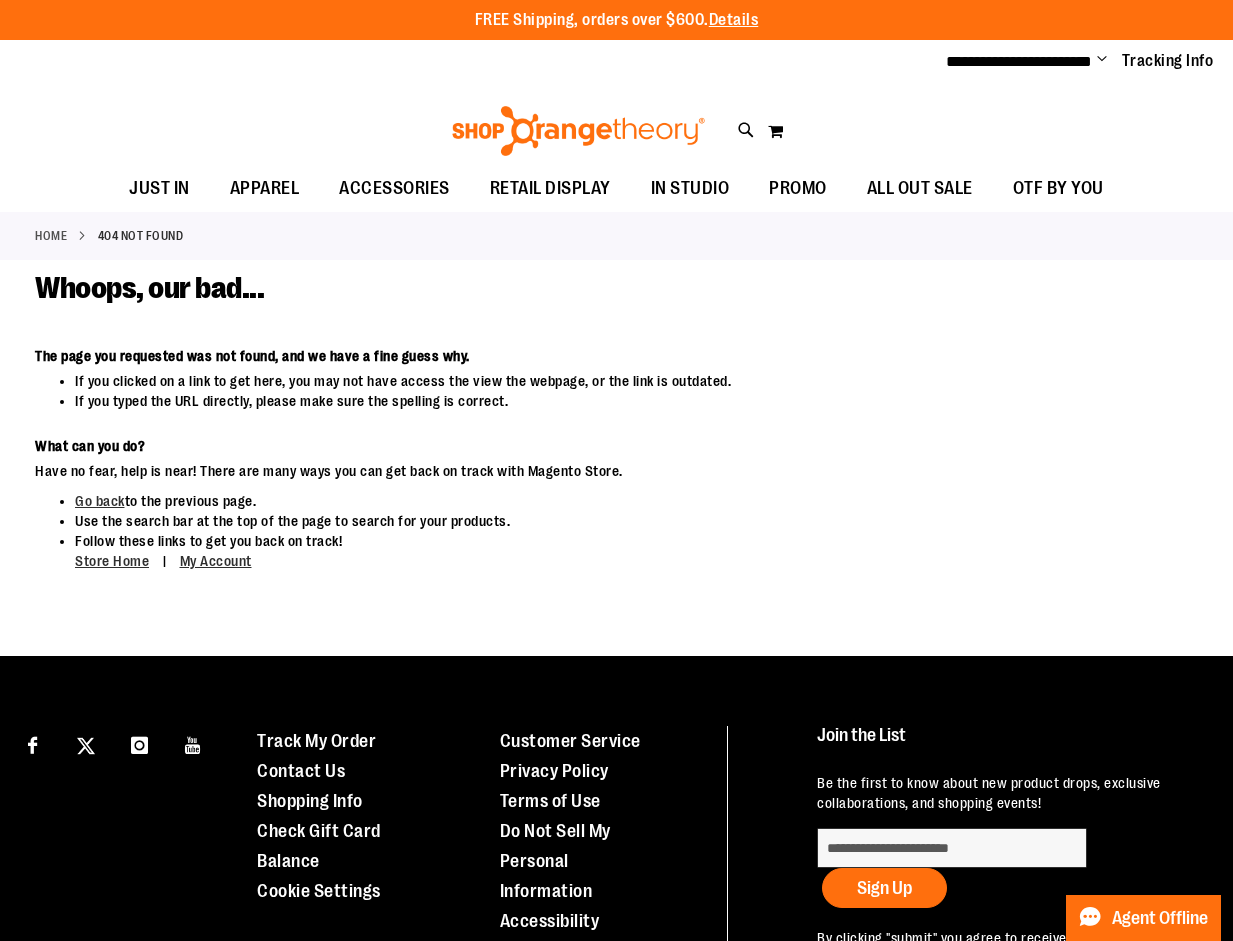 click at bounding box center [578, 131] 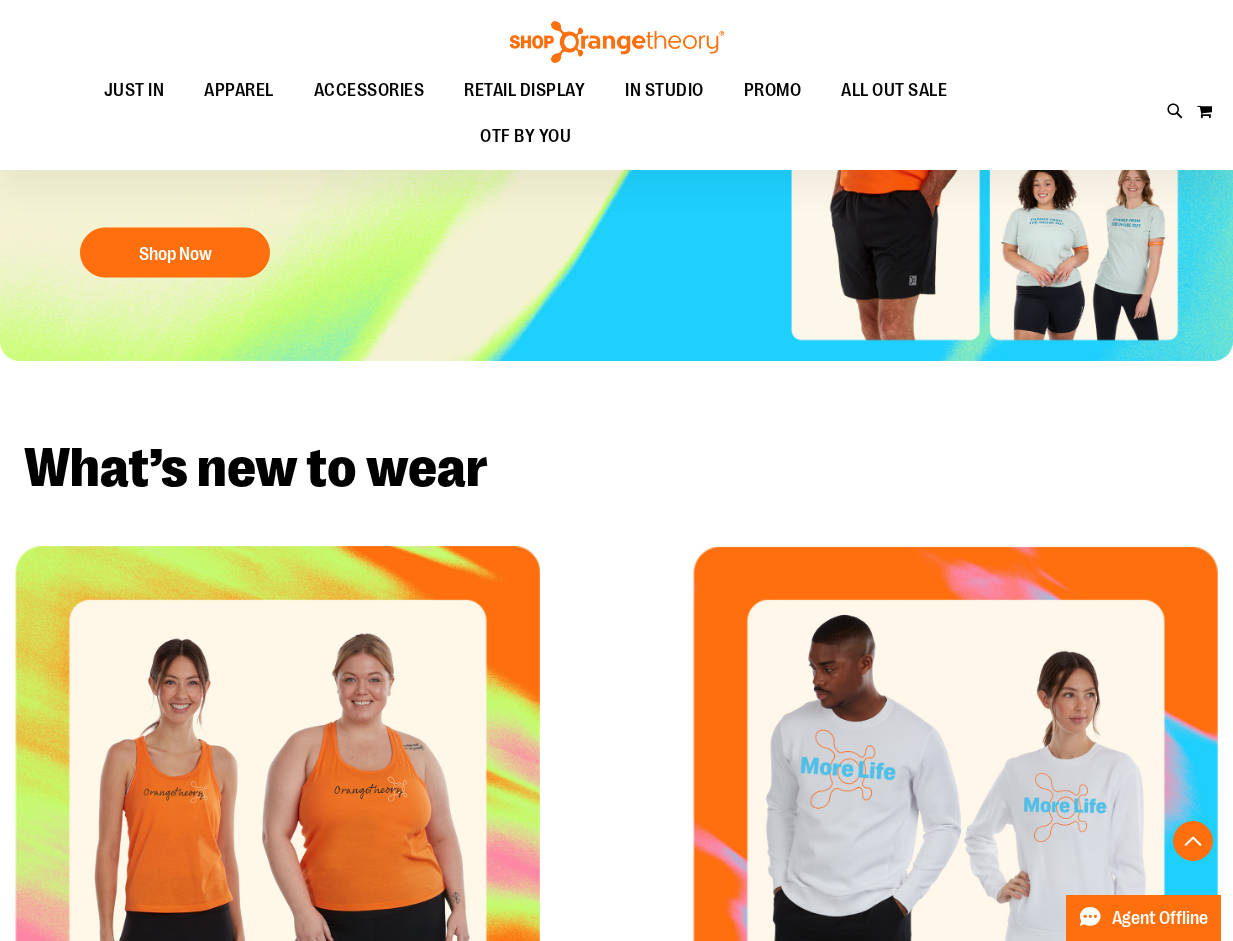 scroll, scrollTop: 0, scrollLeft: 0, axis: both 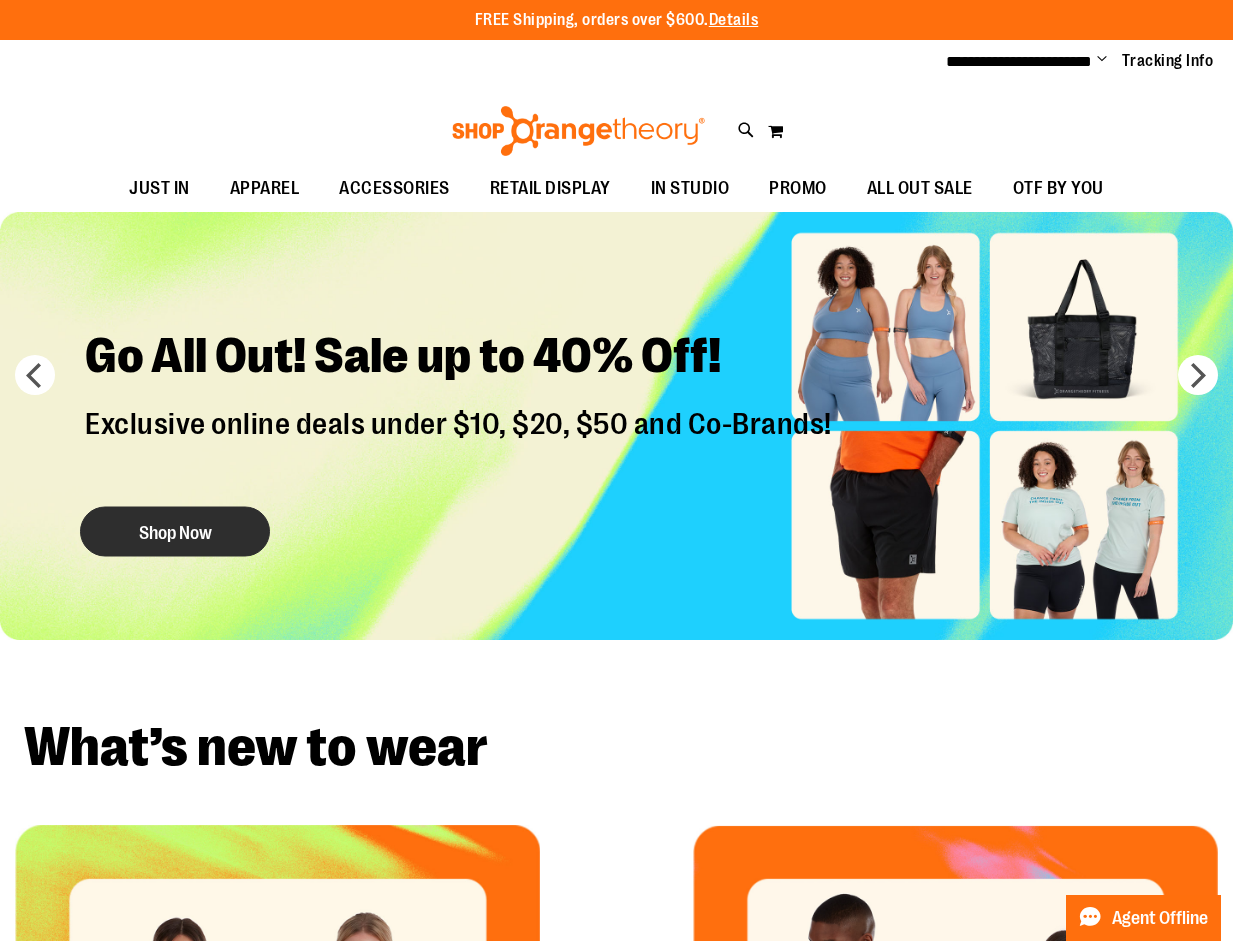 click on "Shop Now" at bounding box center [175, 531] 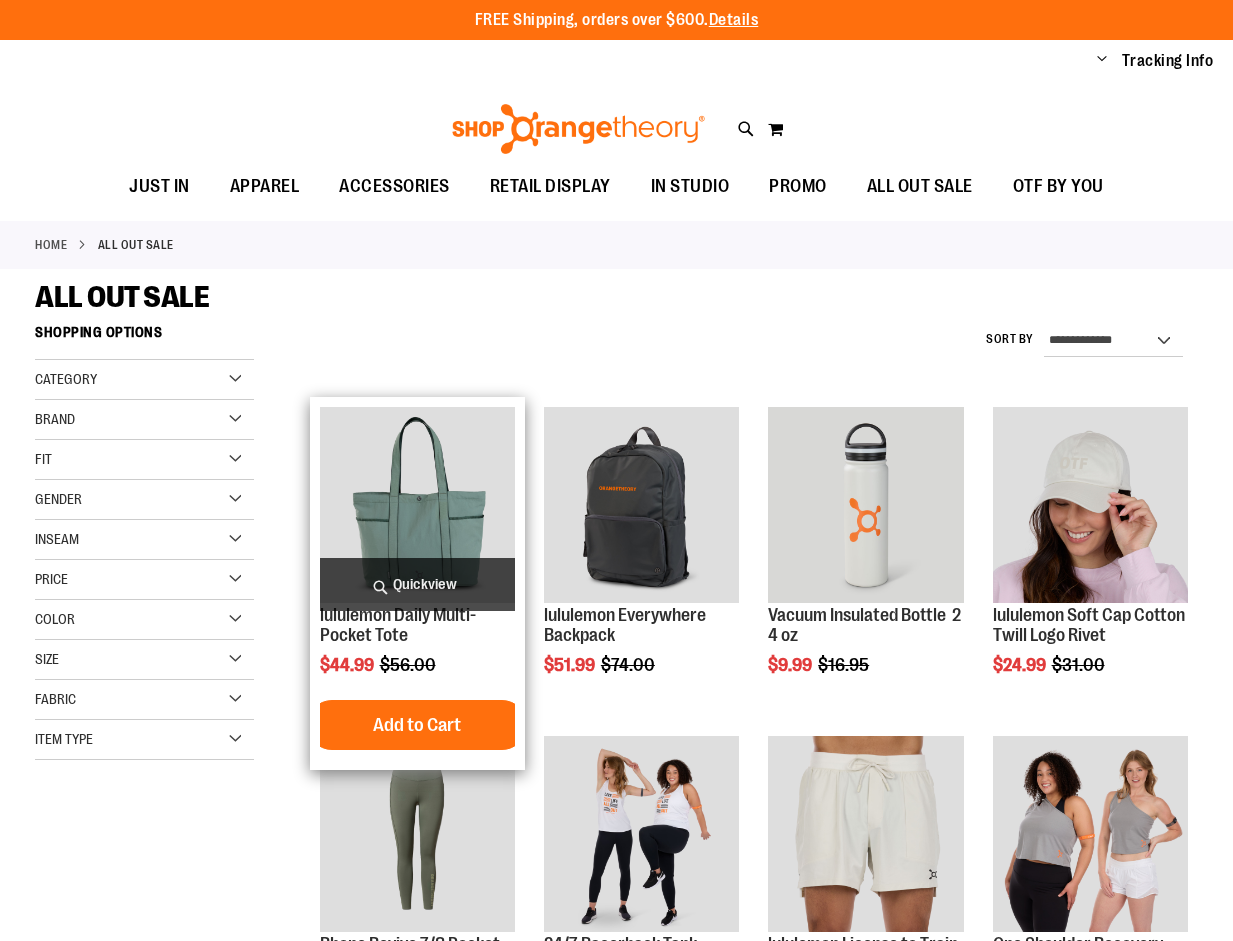 scroll, scrollTop: 0, scrollLeft: 0, axis: both 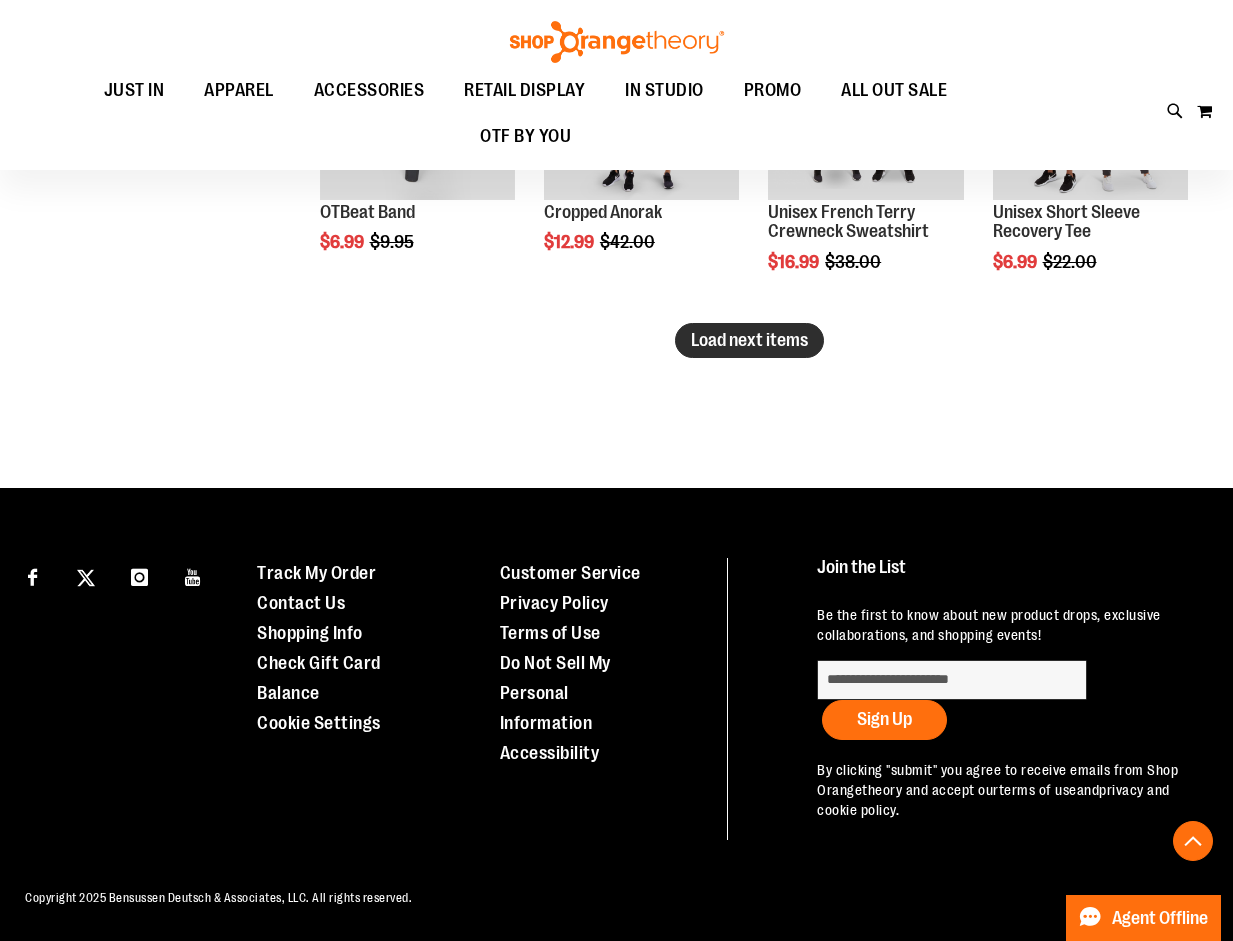 click on "Load next items" at bounding box center (749, 340) 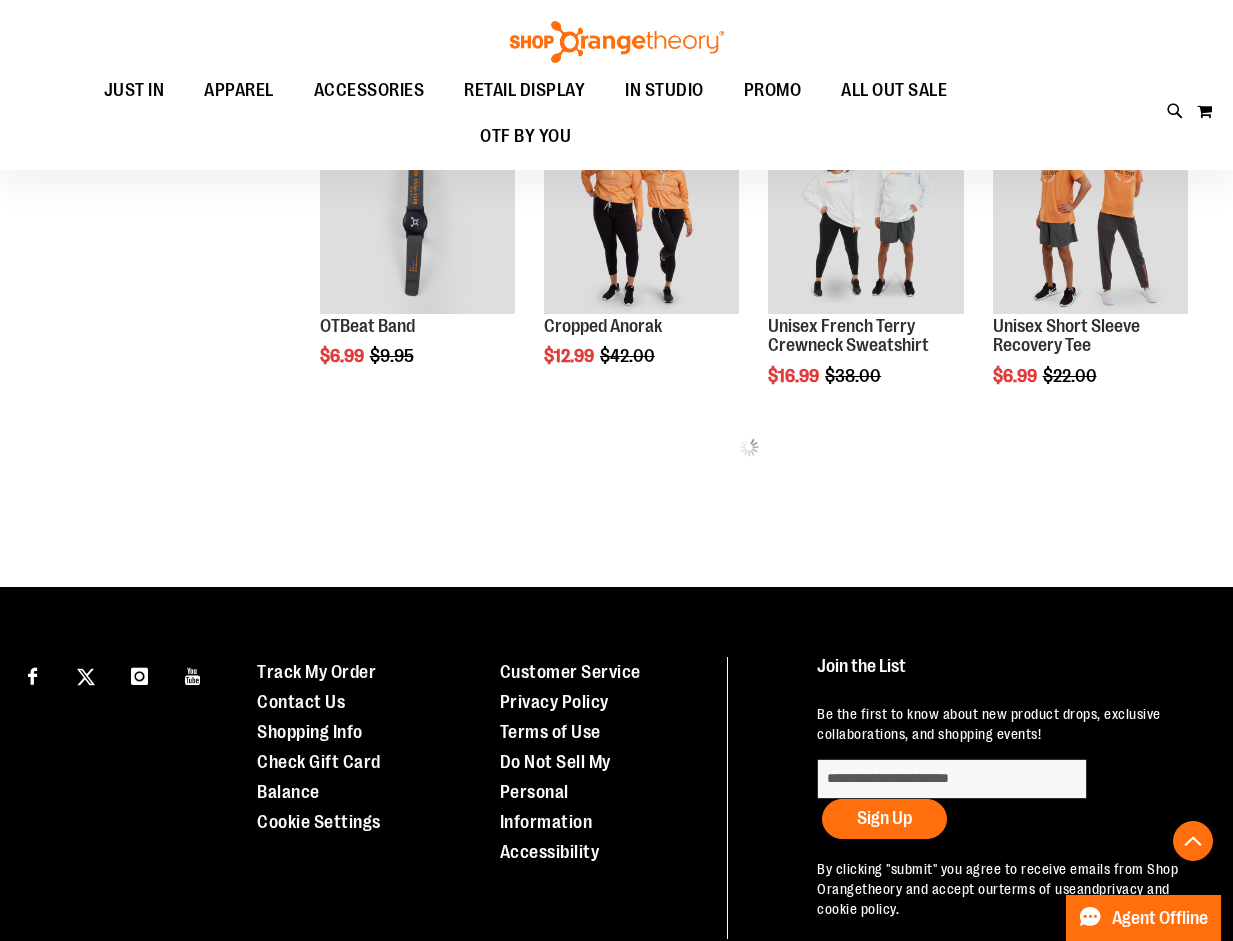 scroll, scrollTop: 2609, scrollLeft: 0, axis: vertical 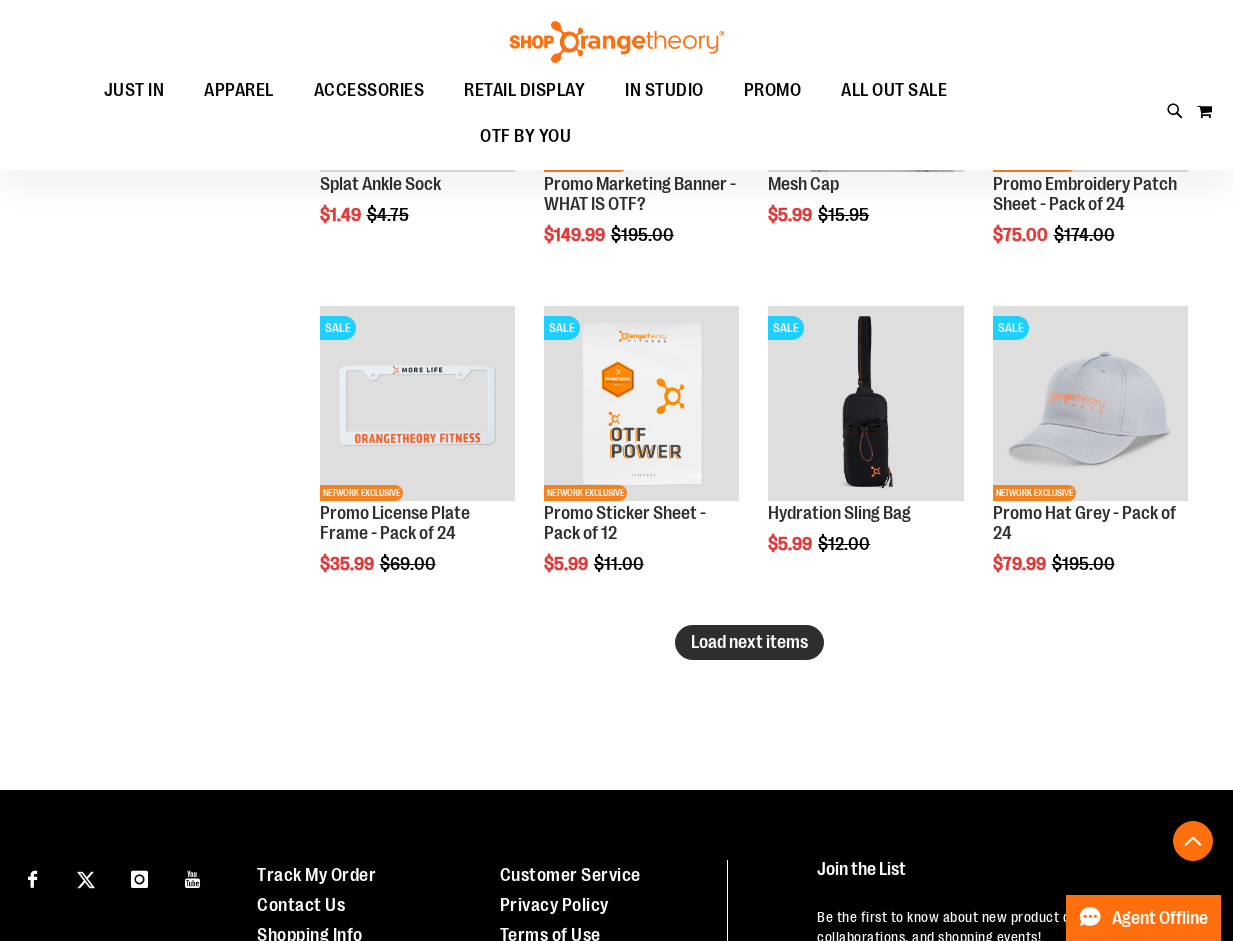 click on "Load next items" at bounding box center [749, 642] 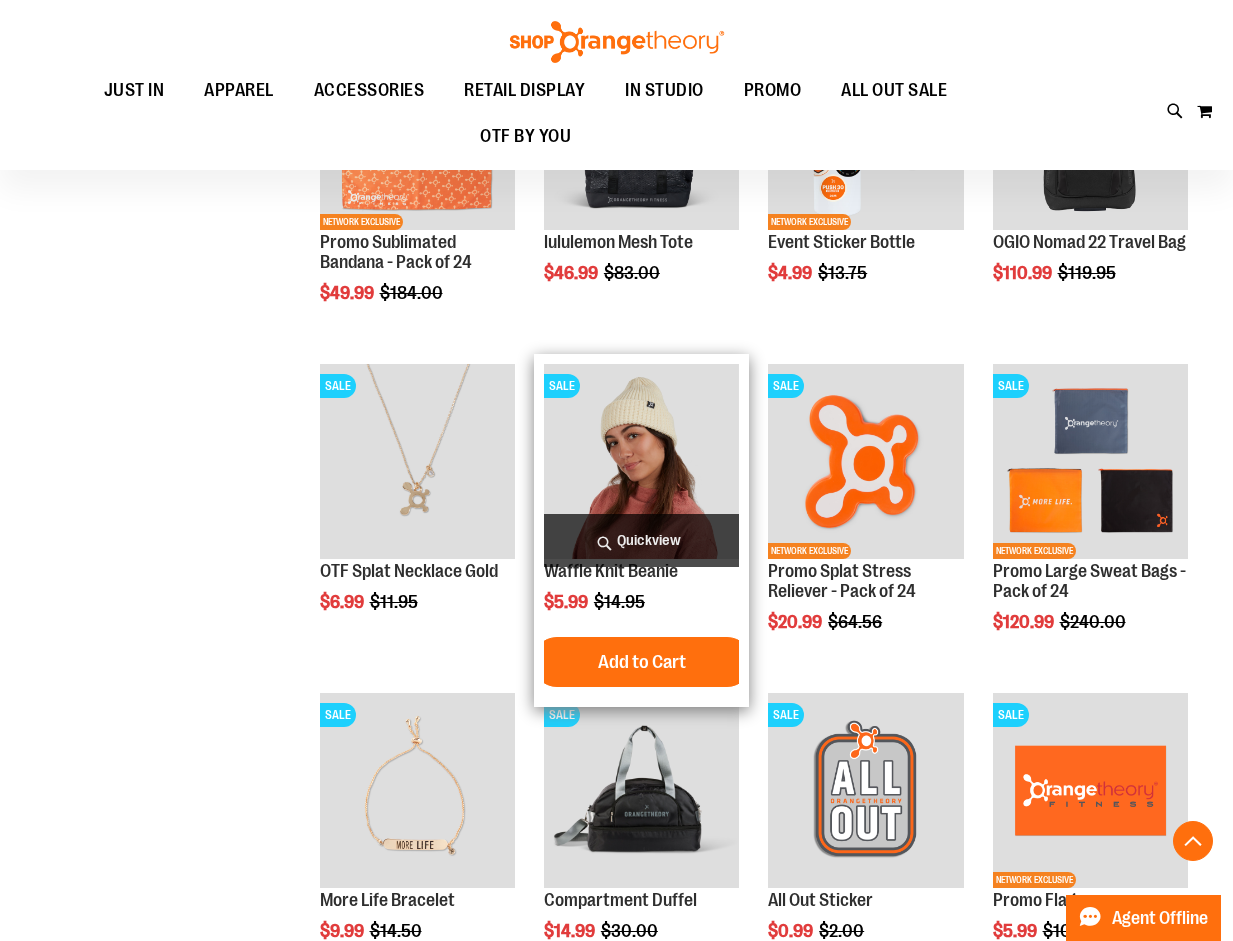 scroll, scrollTop: 4998, scrollLeft: 0, axis: vertical 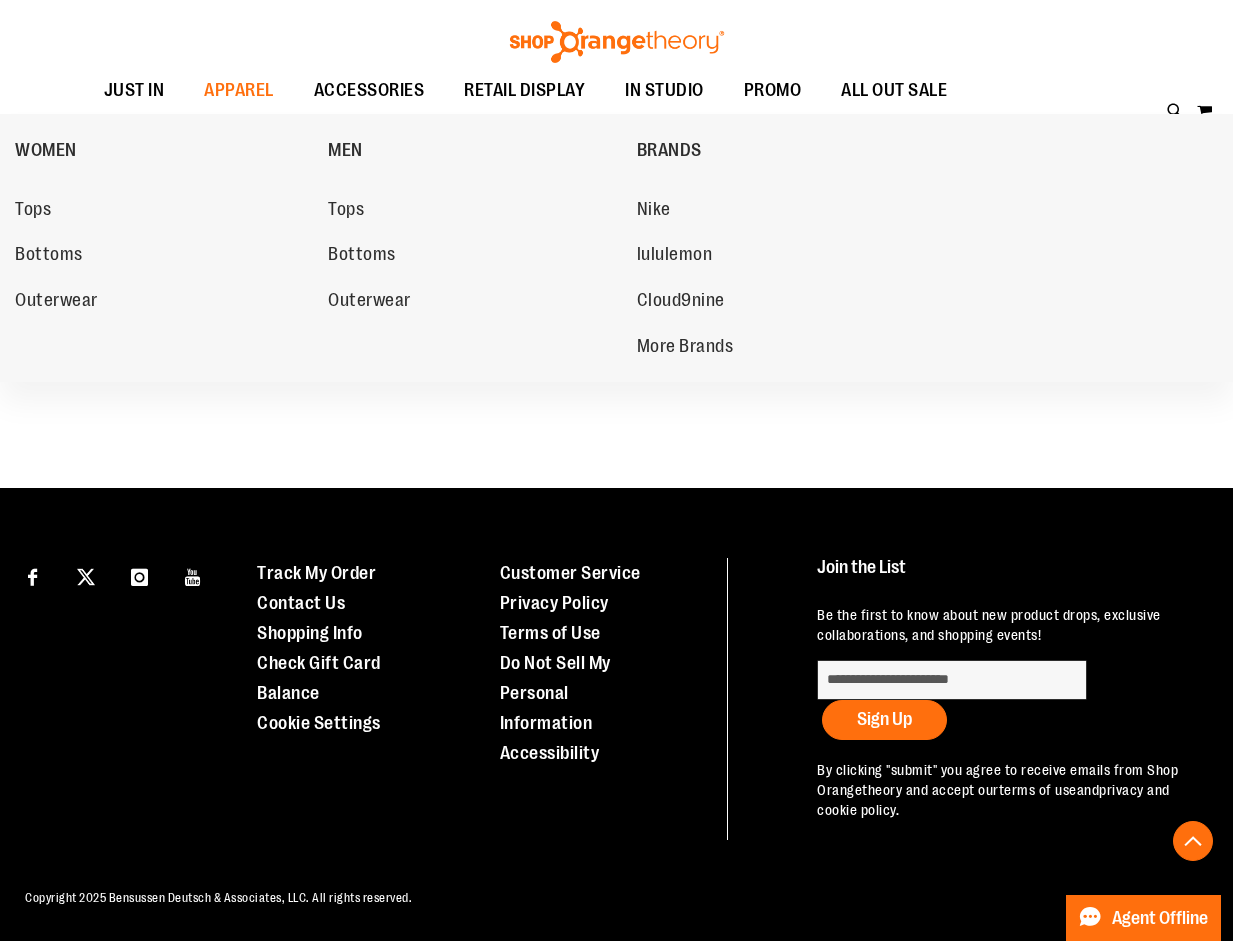click on "Tops" at bounding box center (33, 211) 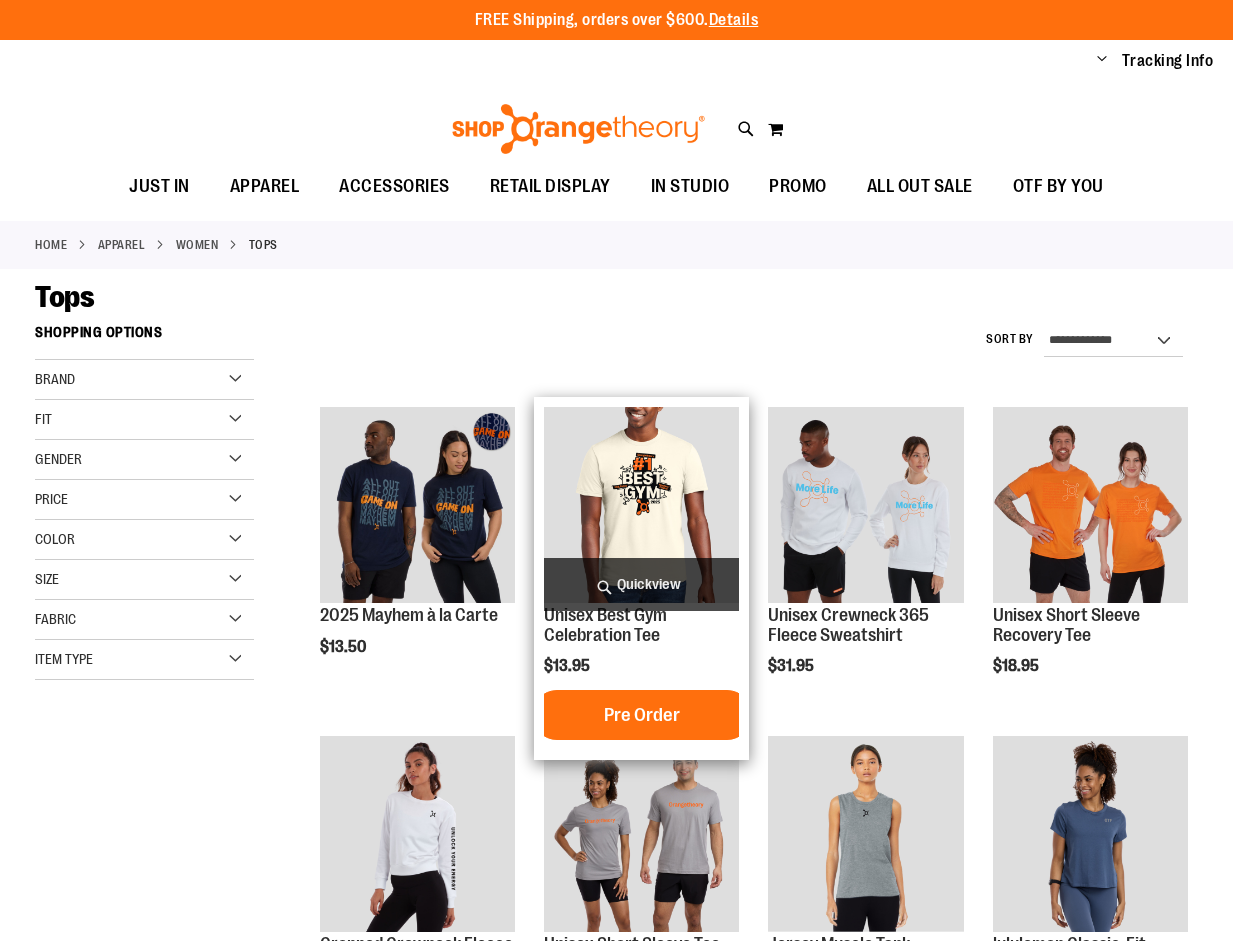 scroll, scrollTop: 0, scrollLeft: 0, axis: both 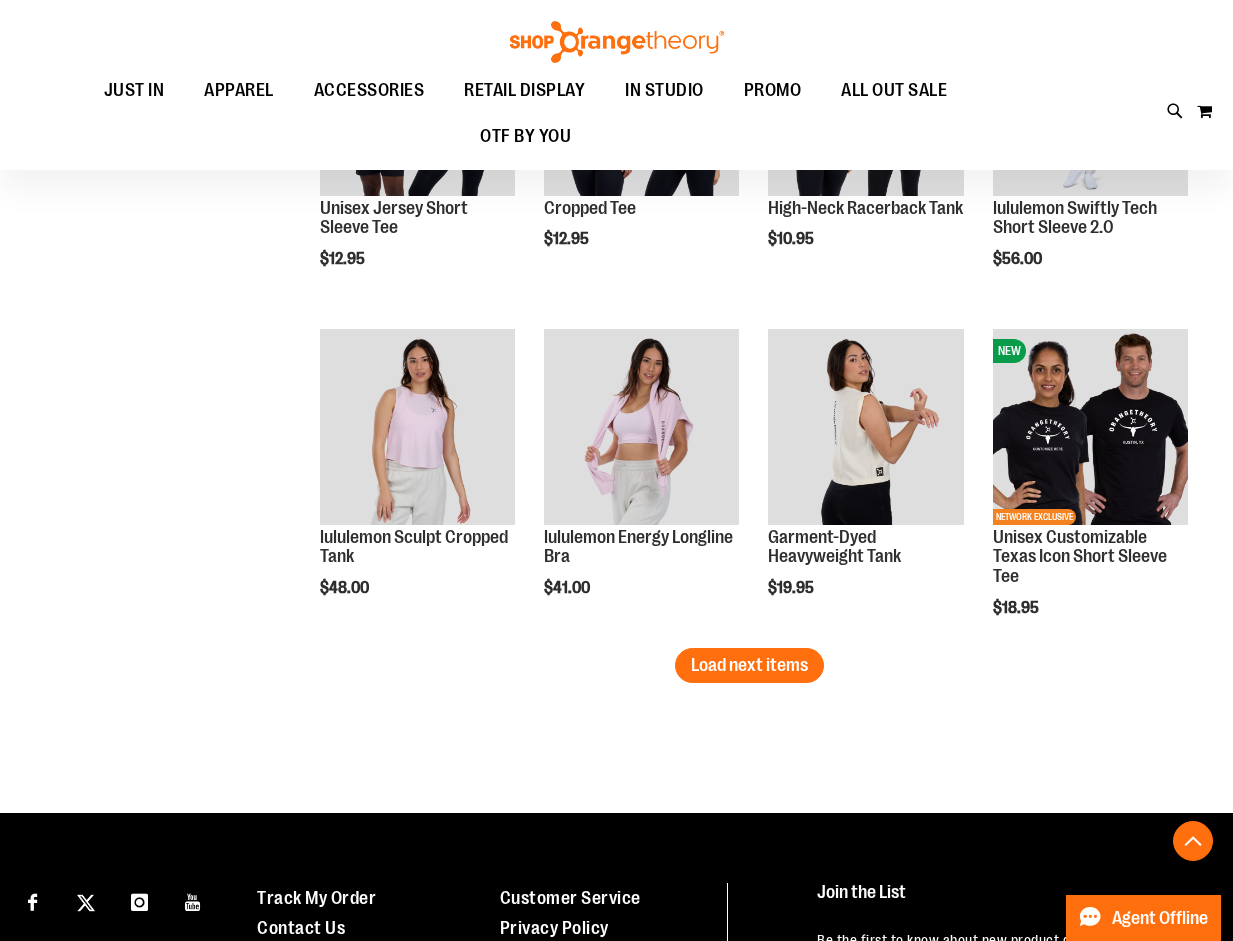 click on "Load next items" at bounding box center [749, 665] 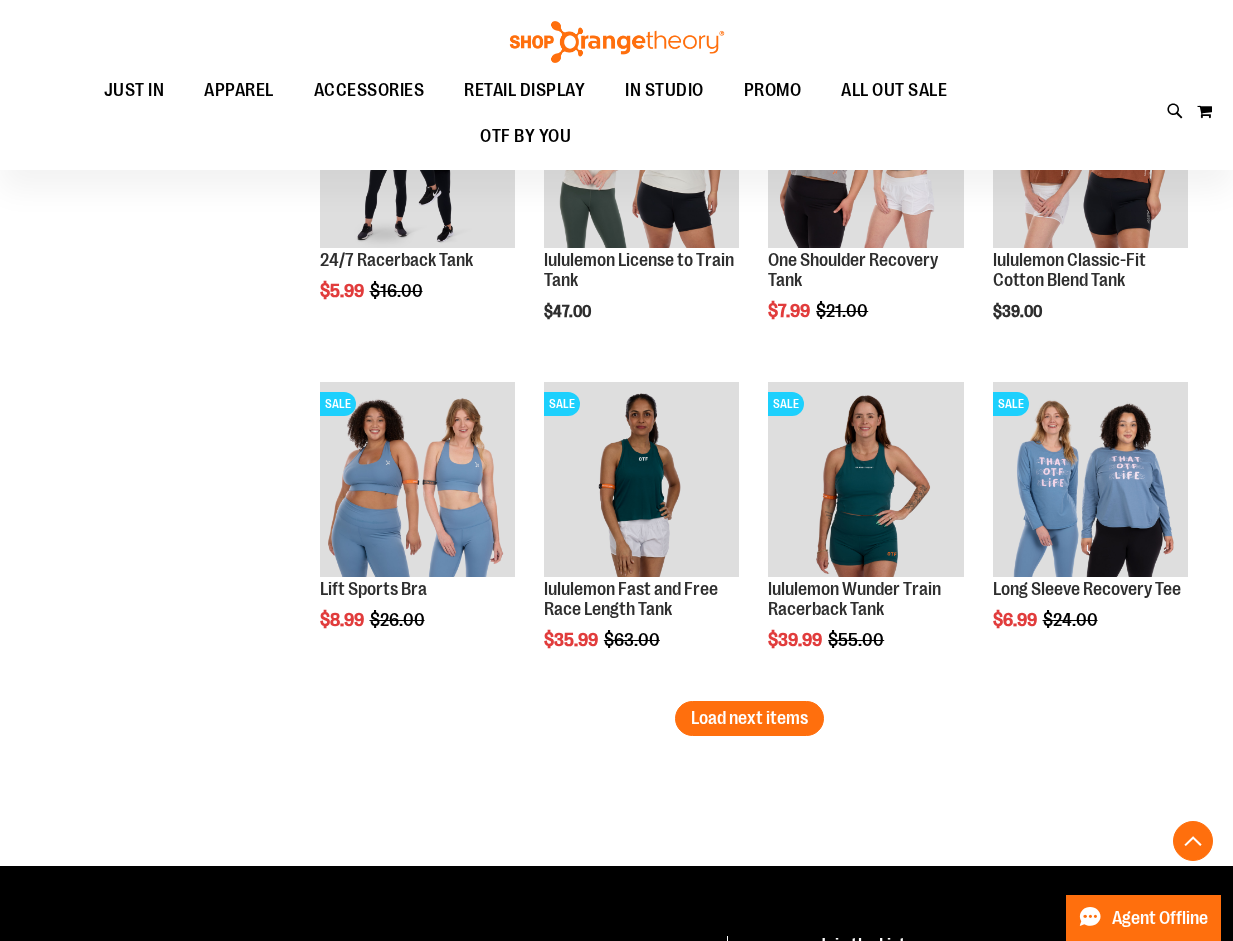 scroll, scrollTop: 3799, scrollLeft: 0, axis: vertical 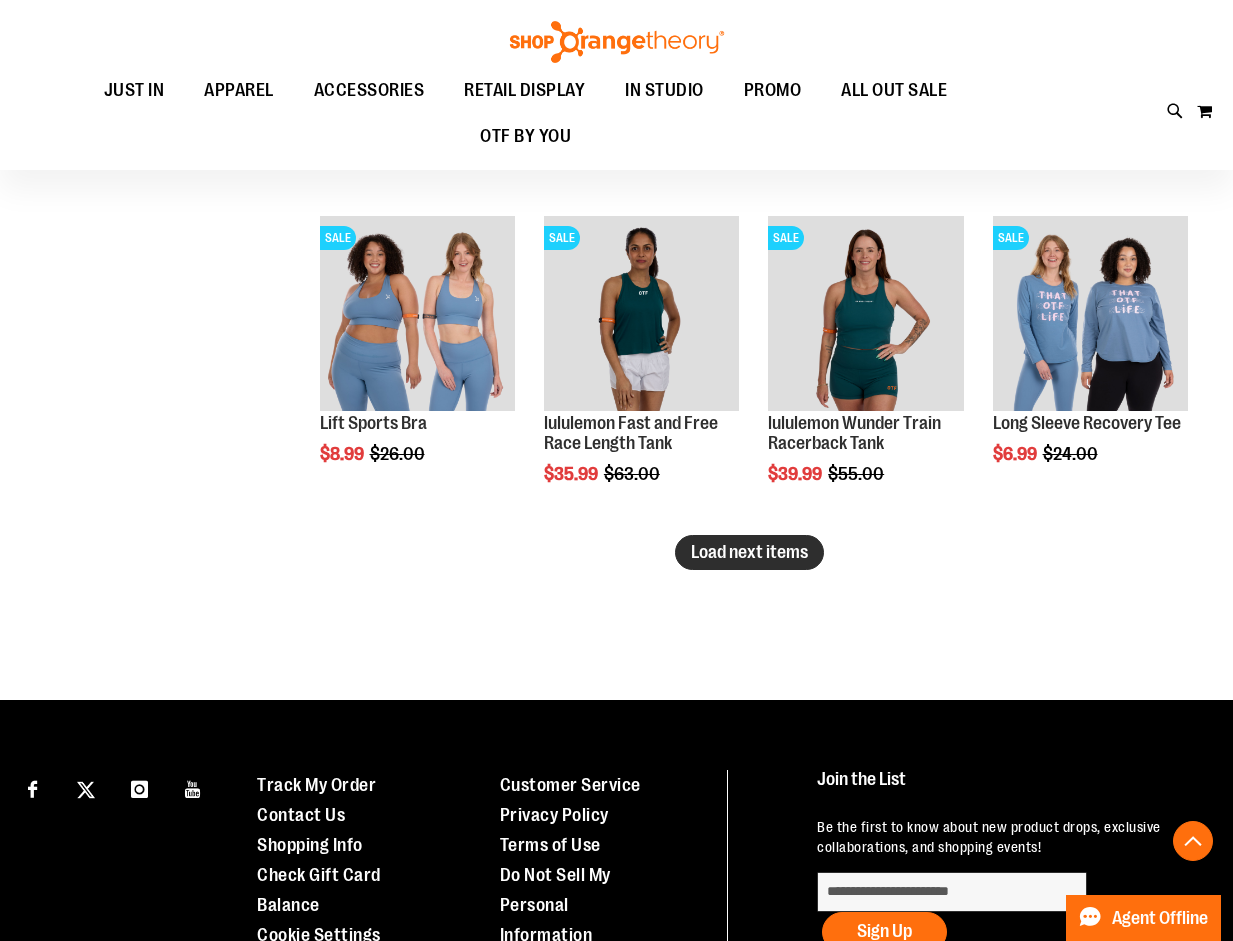 click on "Load next items" at bounding box center [749, 552] 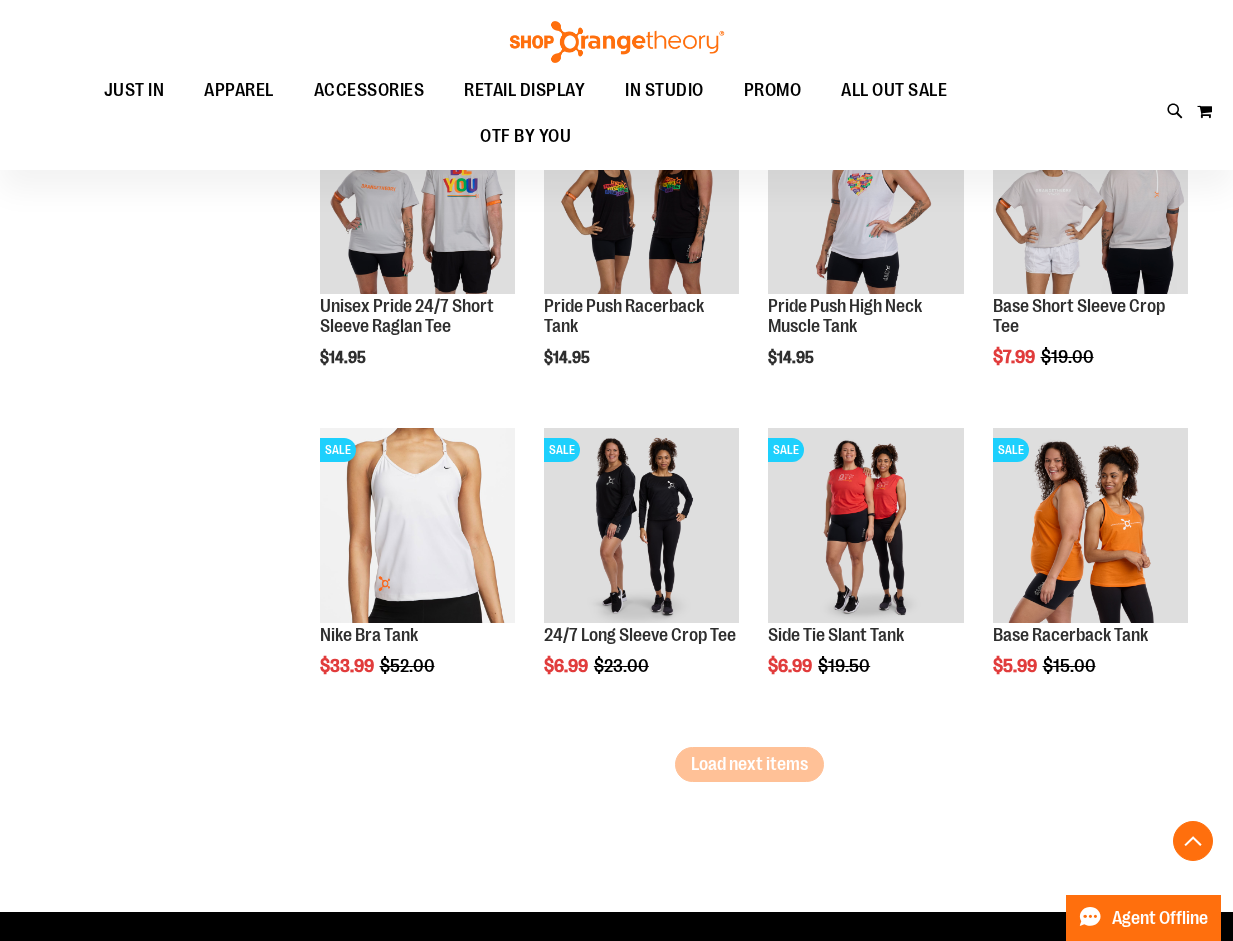 scroll, scrollTop: 4599, scrollLeft: 0, axis: vertical 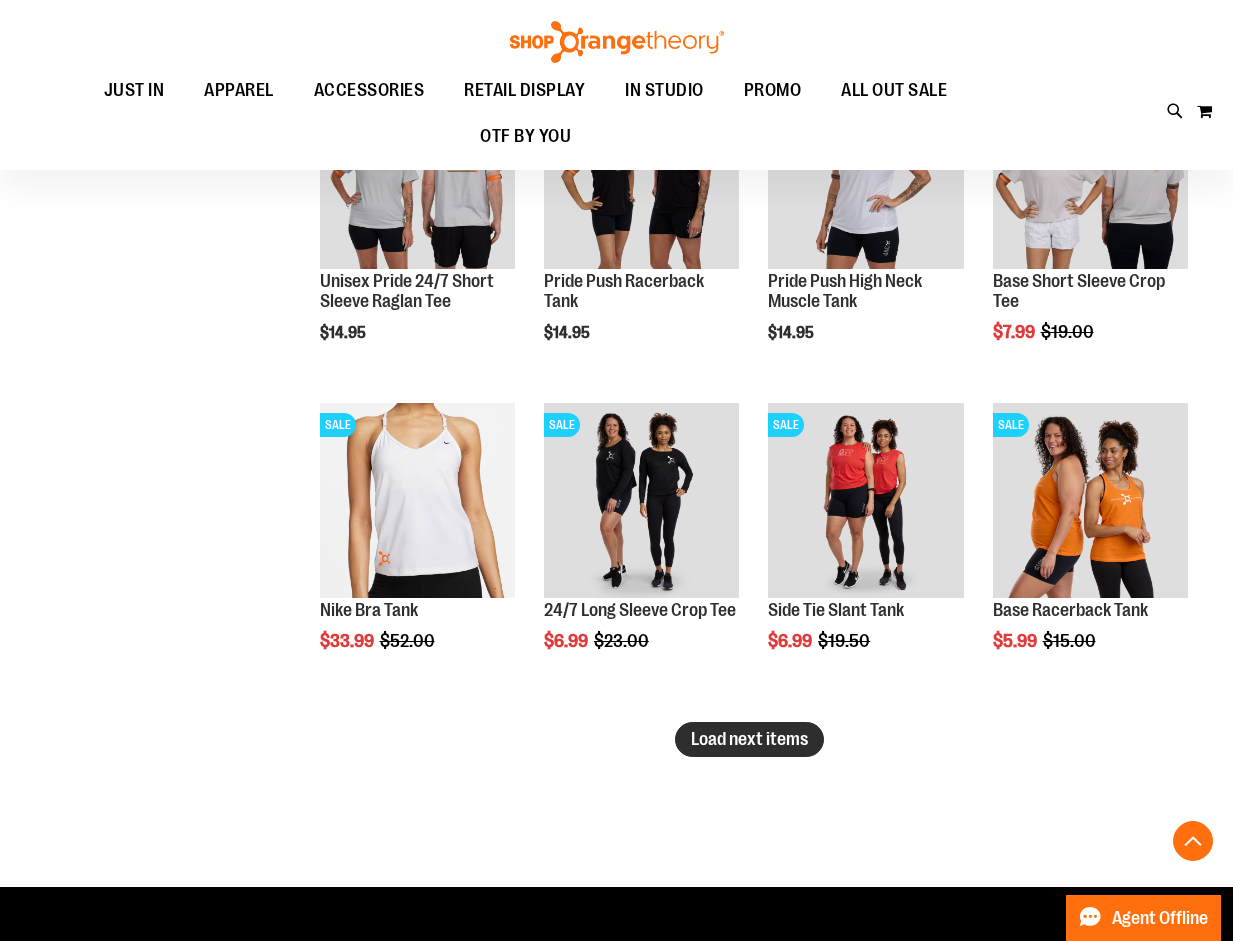 click on "Load next items" at bounding box center [749, 739] 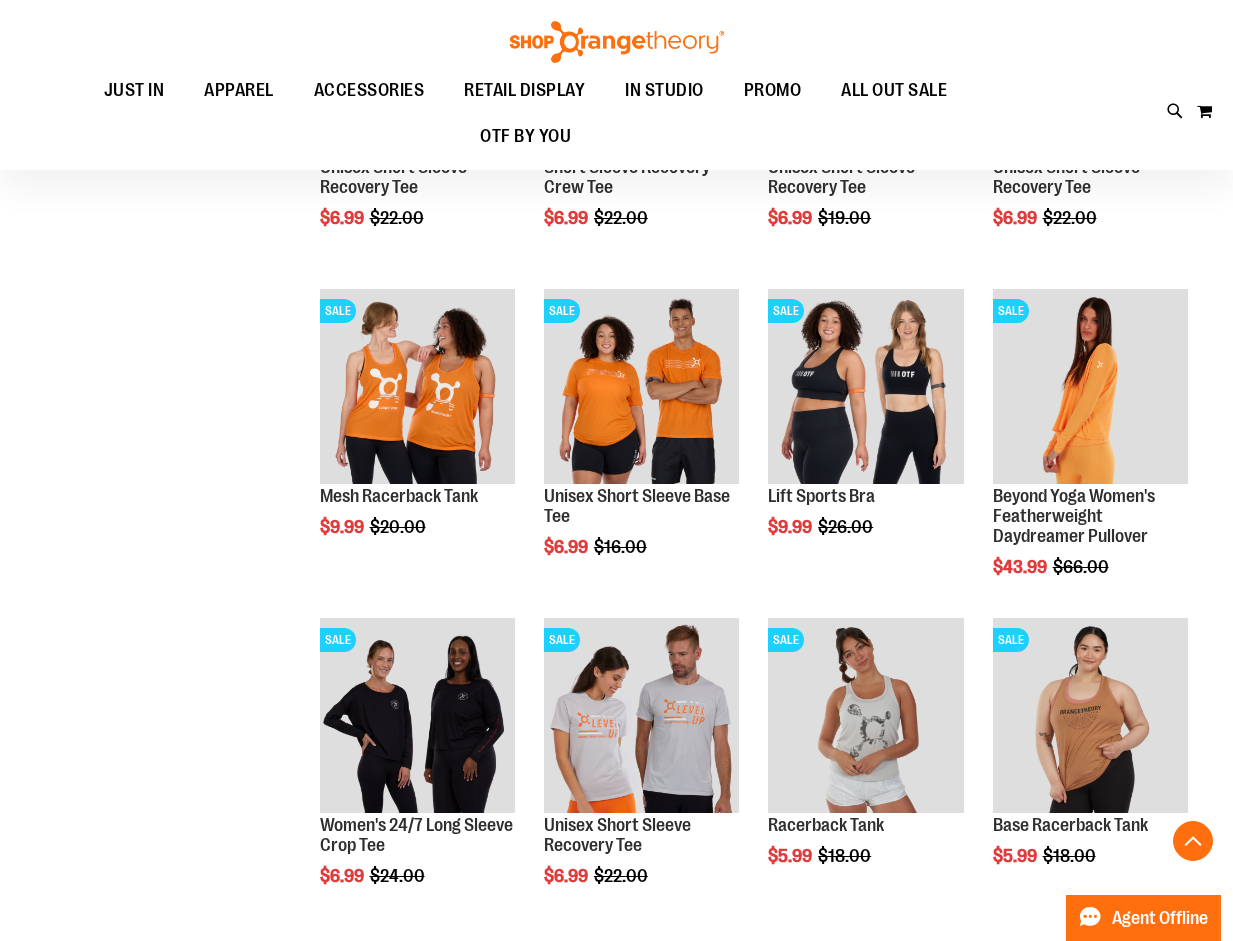 scroll, scrollTop: 5699, scrollLeft: 0, axis: vertical 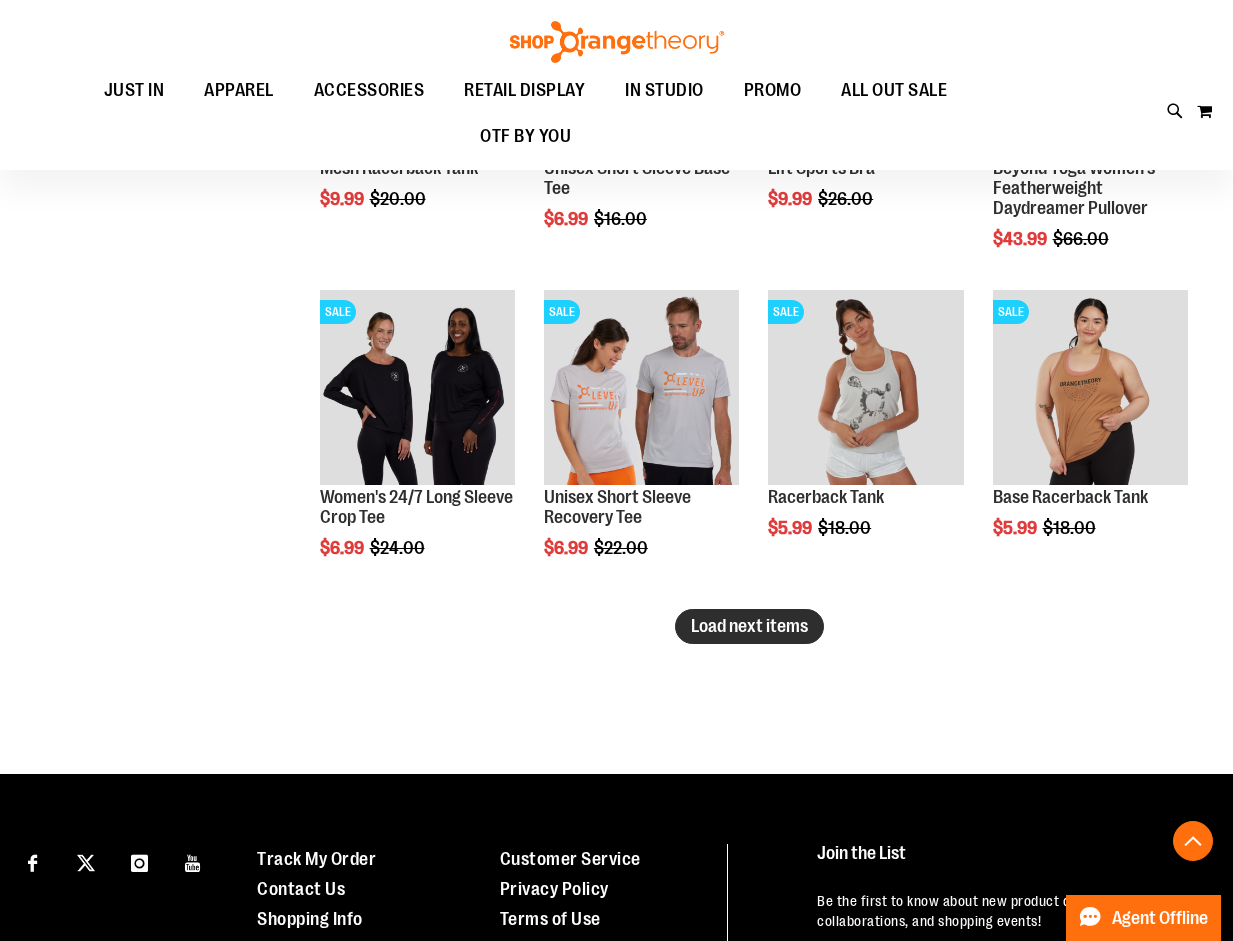 click on "Load next items" at bounding box center (749, 626) 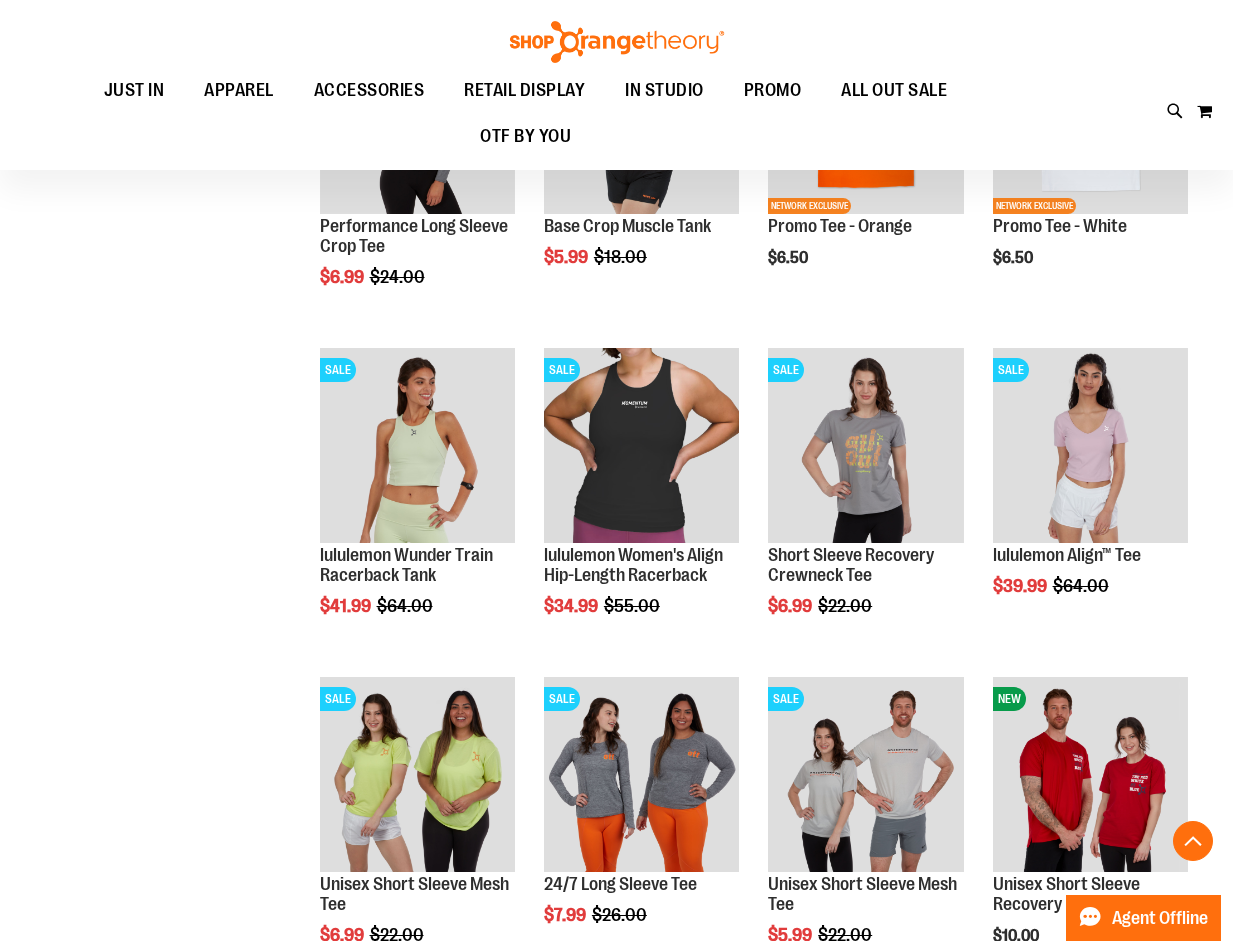 scroll, scrollTop: 6699, scrollLeft: 0, axis: vertical 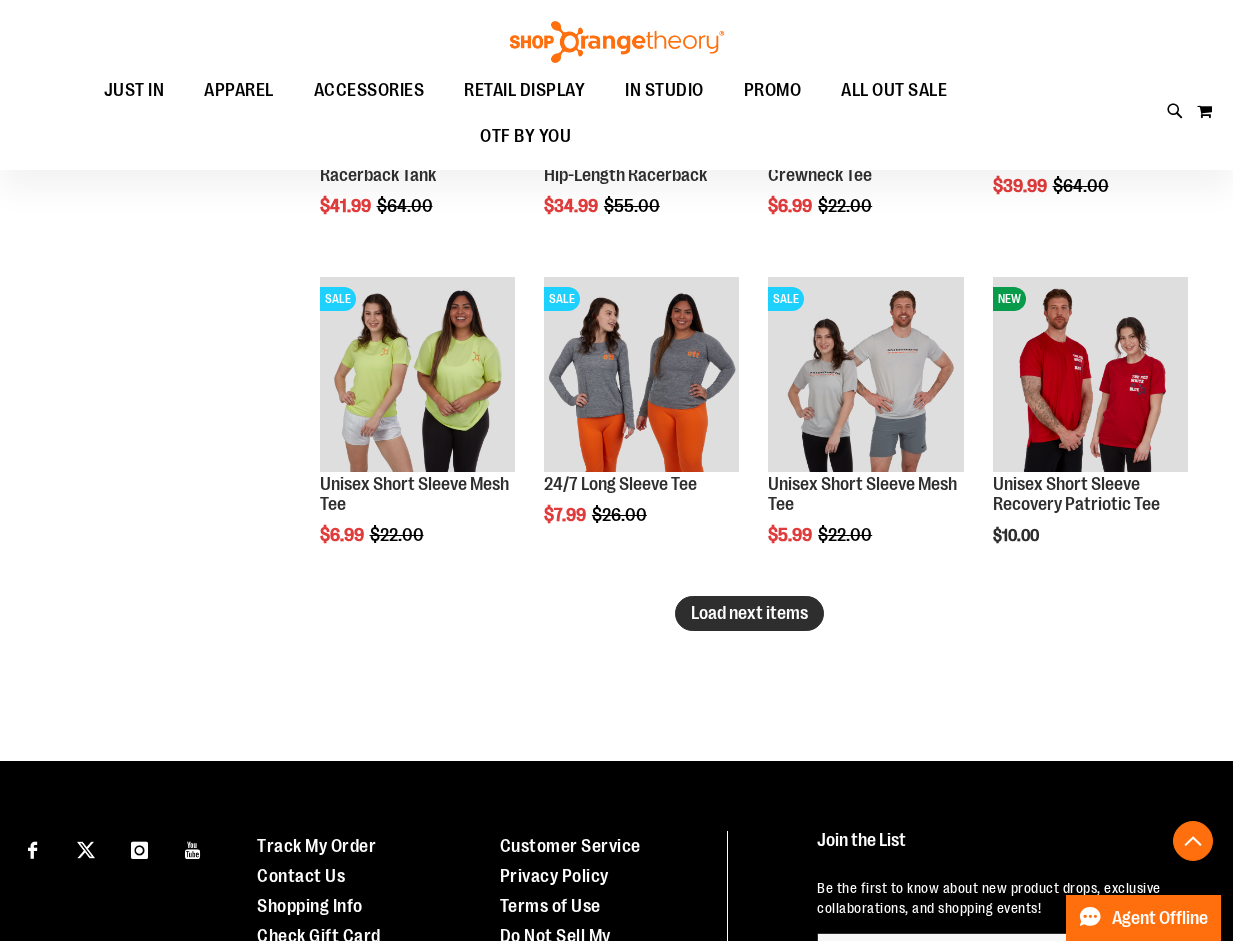 click on "Load next items" at bounding box center [749, 613] 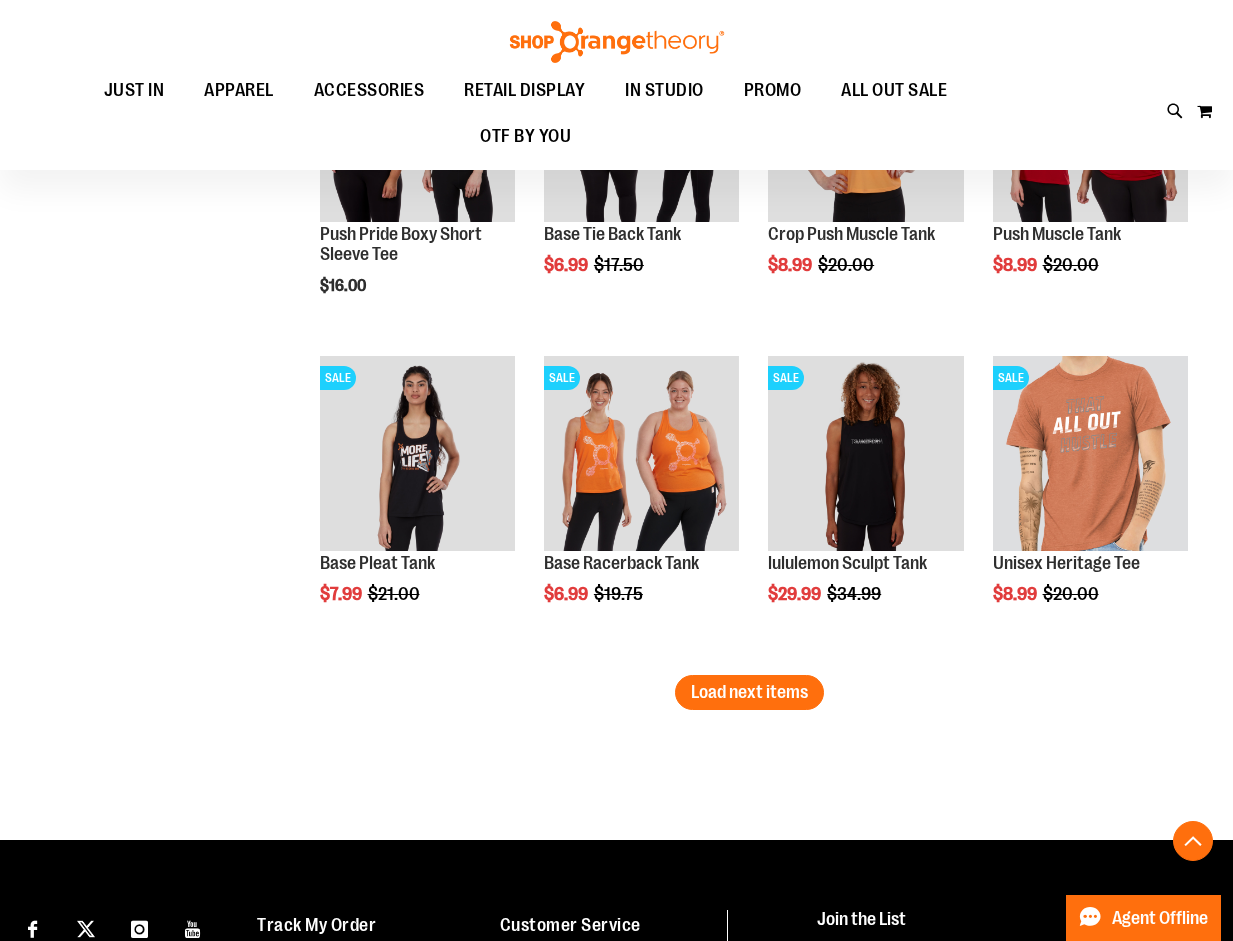 scroll, scrollTop: 7699, scrollLeft: 0, axis: vertical 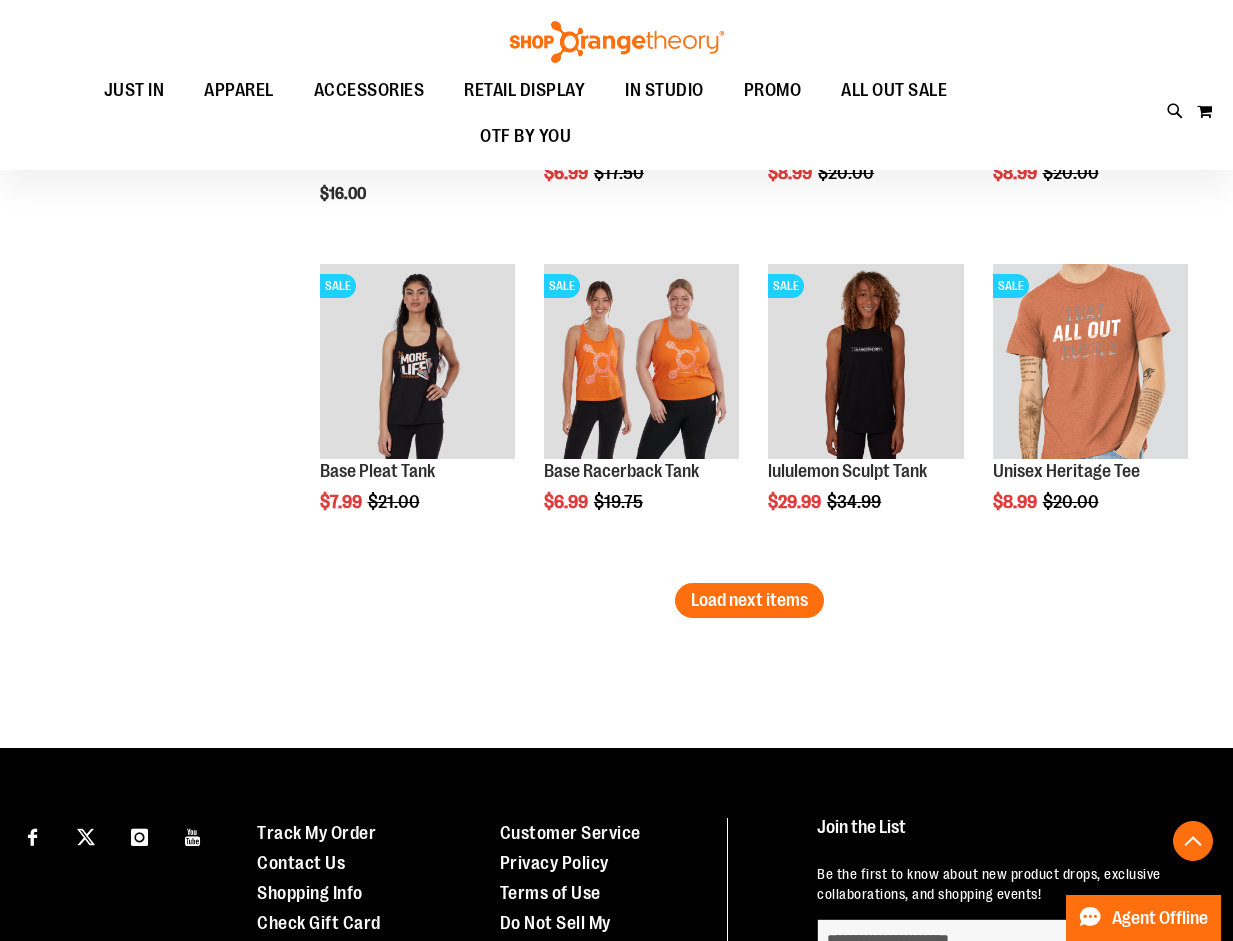 click on "**********" at bounding box center [749, -3364] 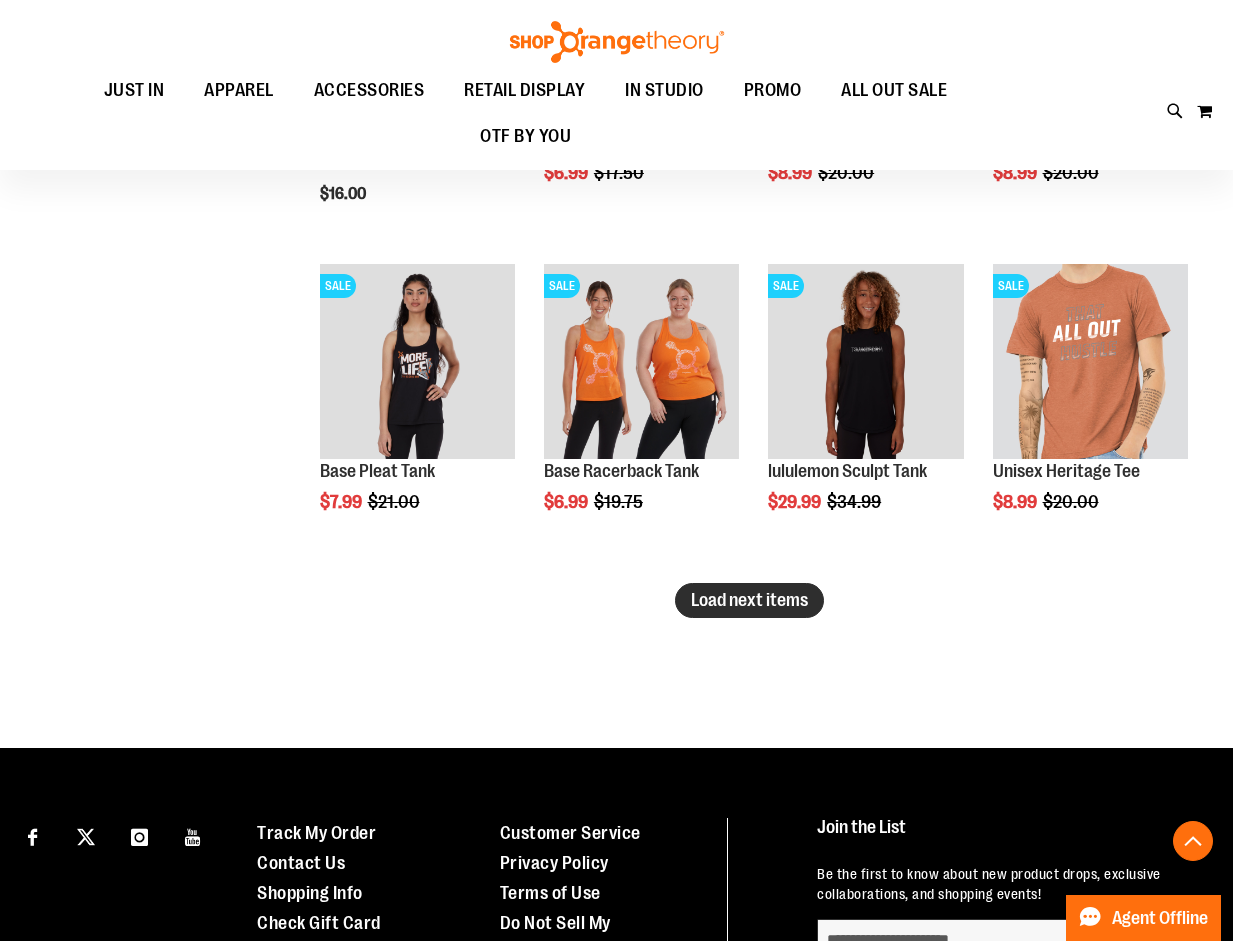 click on "Load next items" at bounding box center [749, 600] 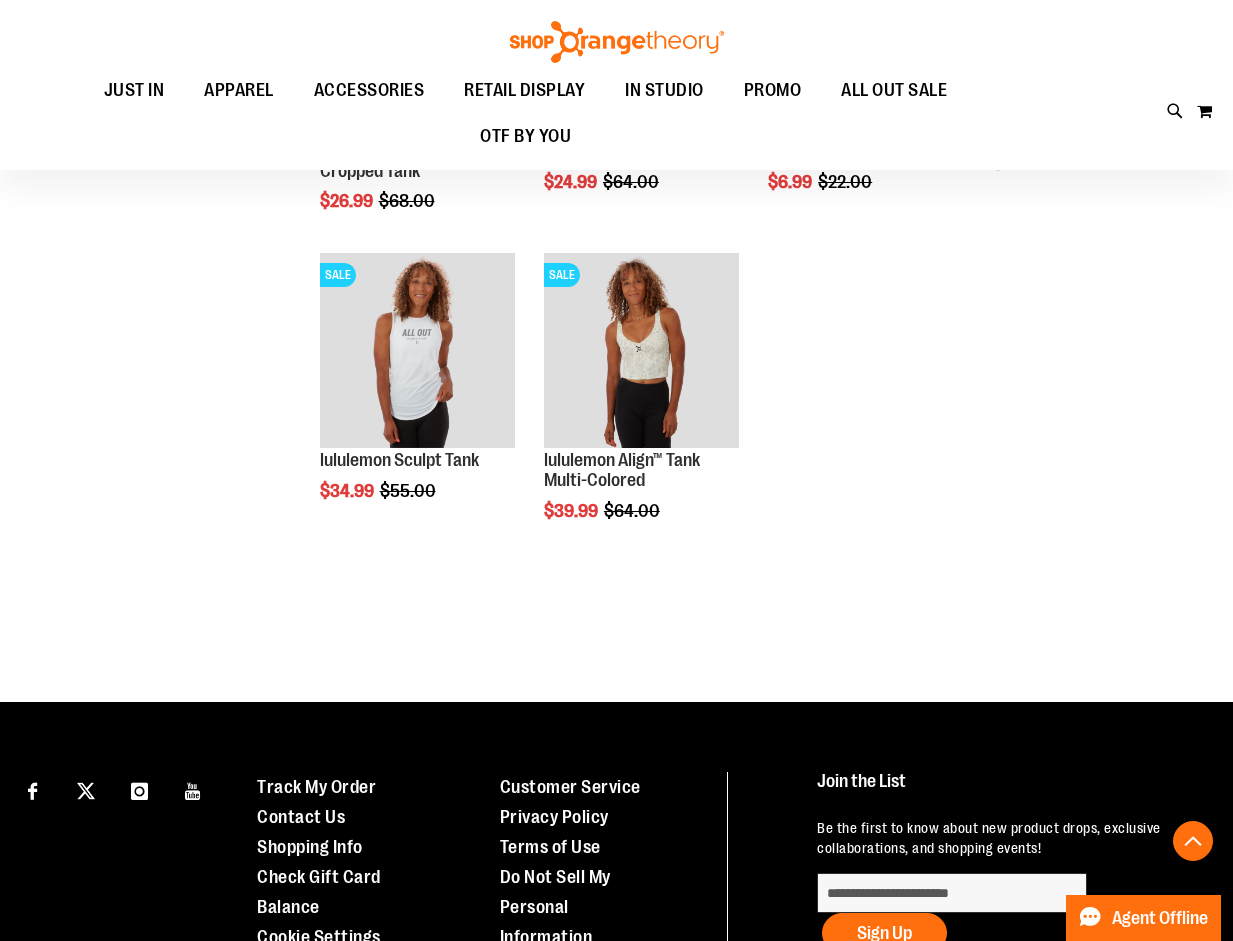 scroll, scrollTop: 8082, scrollLeft: 0, axis: vertical 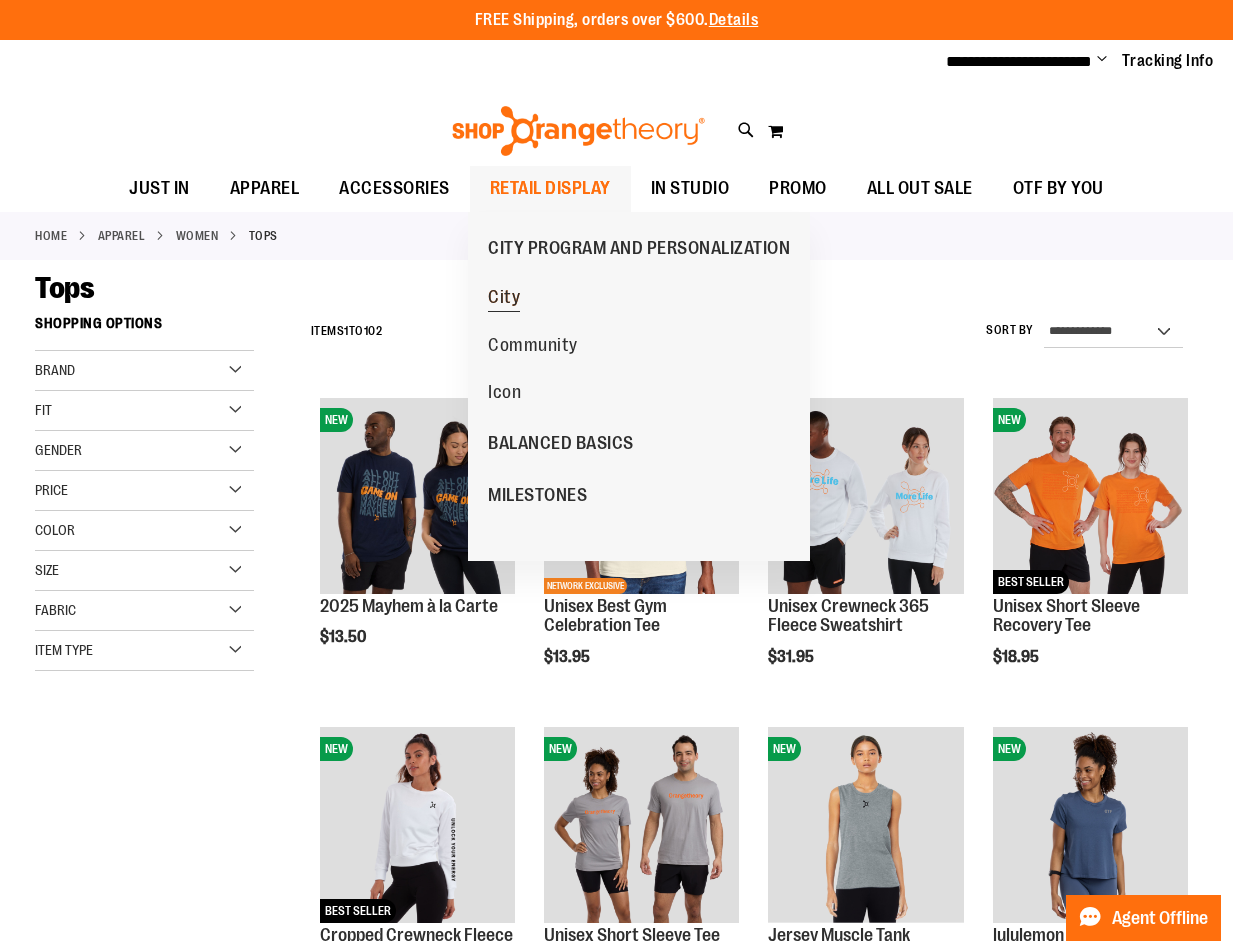 click on "City" at bounding box center [504, 299] 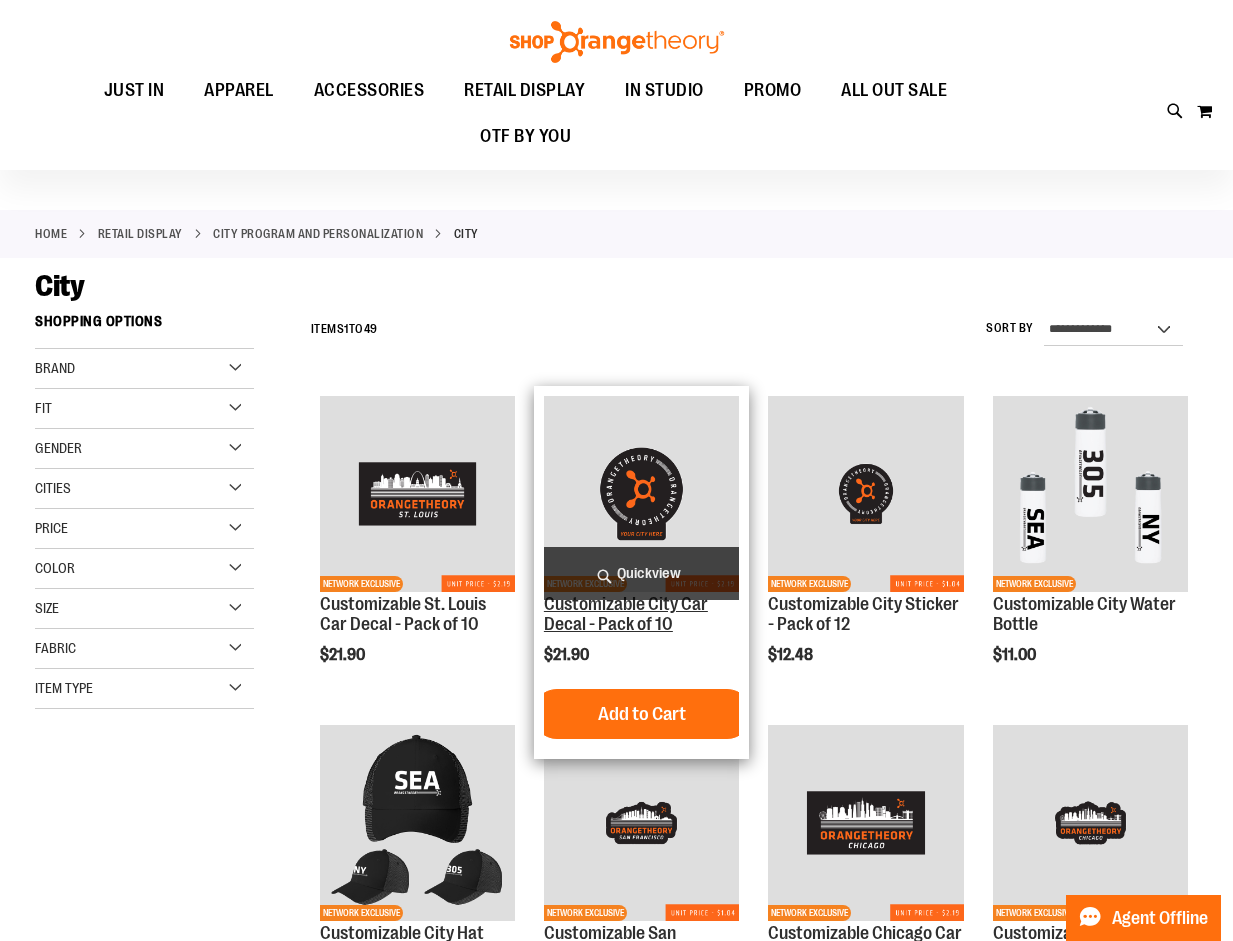scroll, scrollTop: 499, scrollLeft: 0, axis: vertical 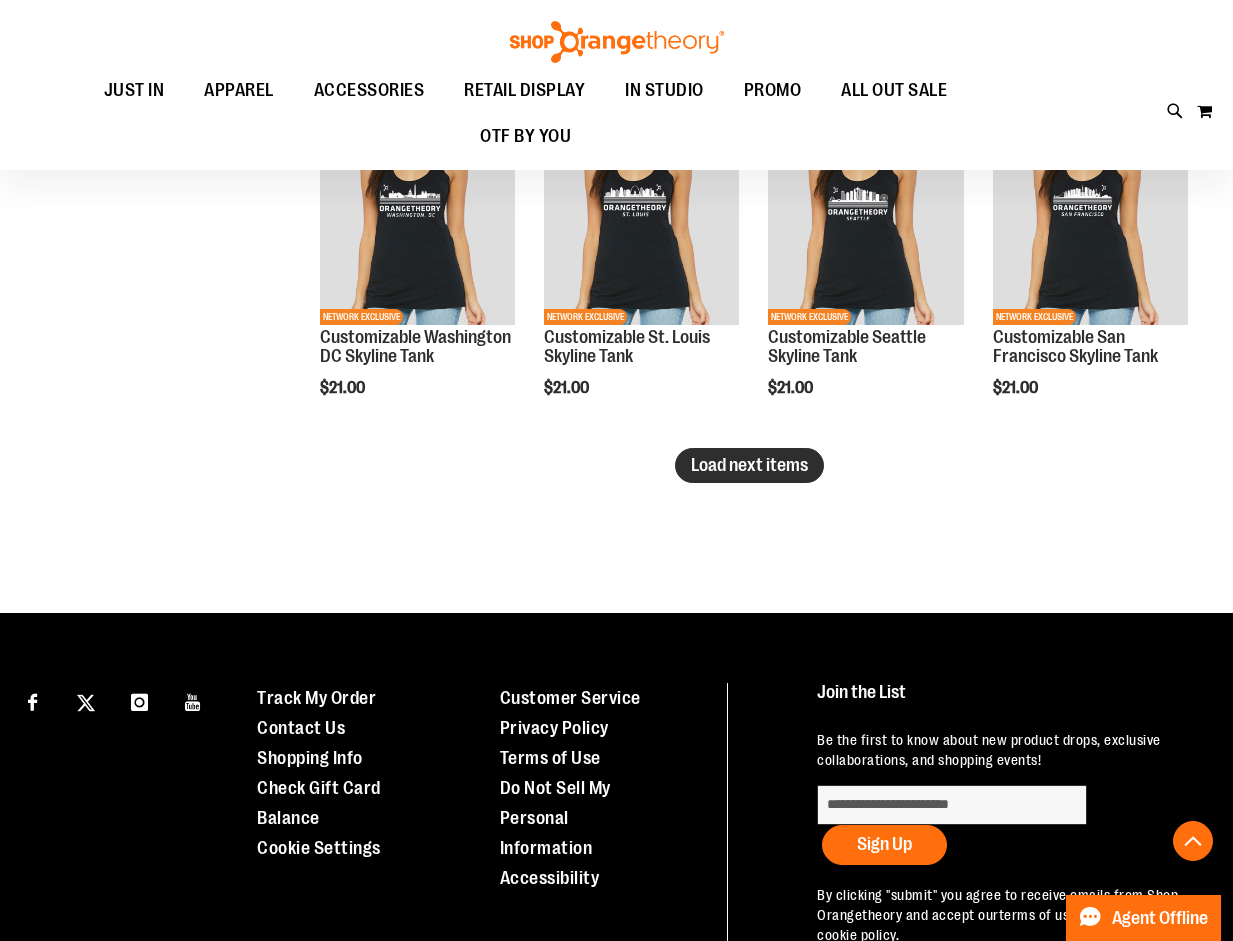 click on "Load next items" at bounding box center [749, 465] 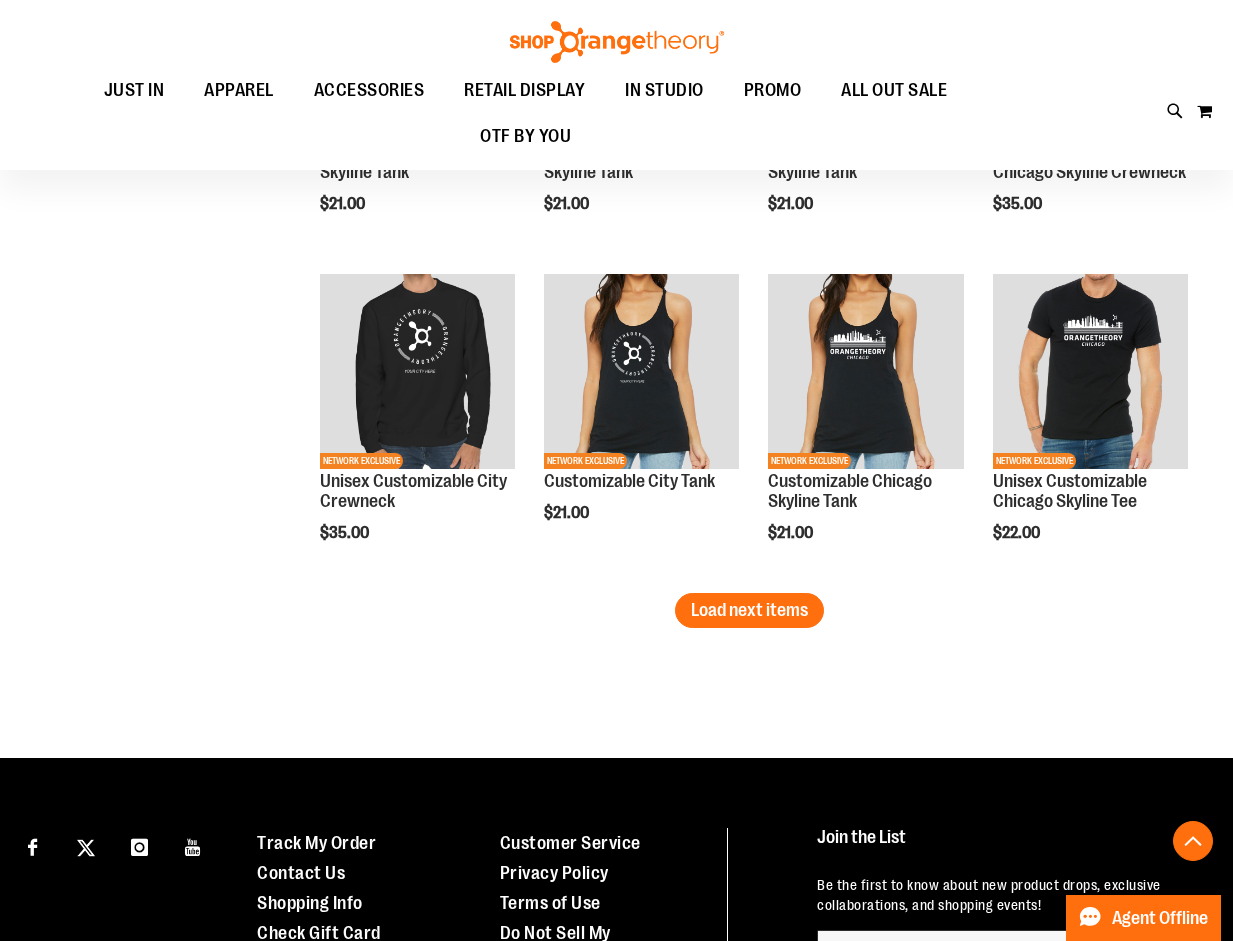 scroll, scrollTop: 3799, scrollLeft: 0, axis: vertical 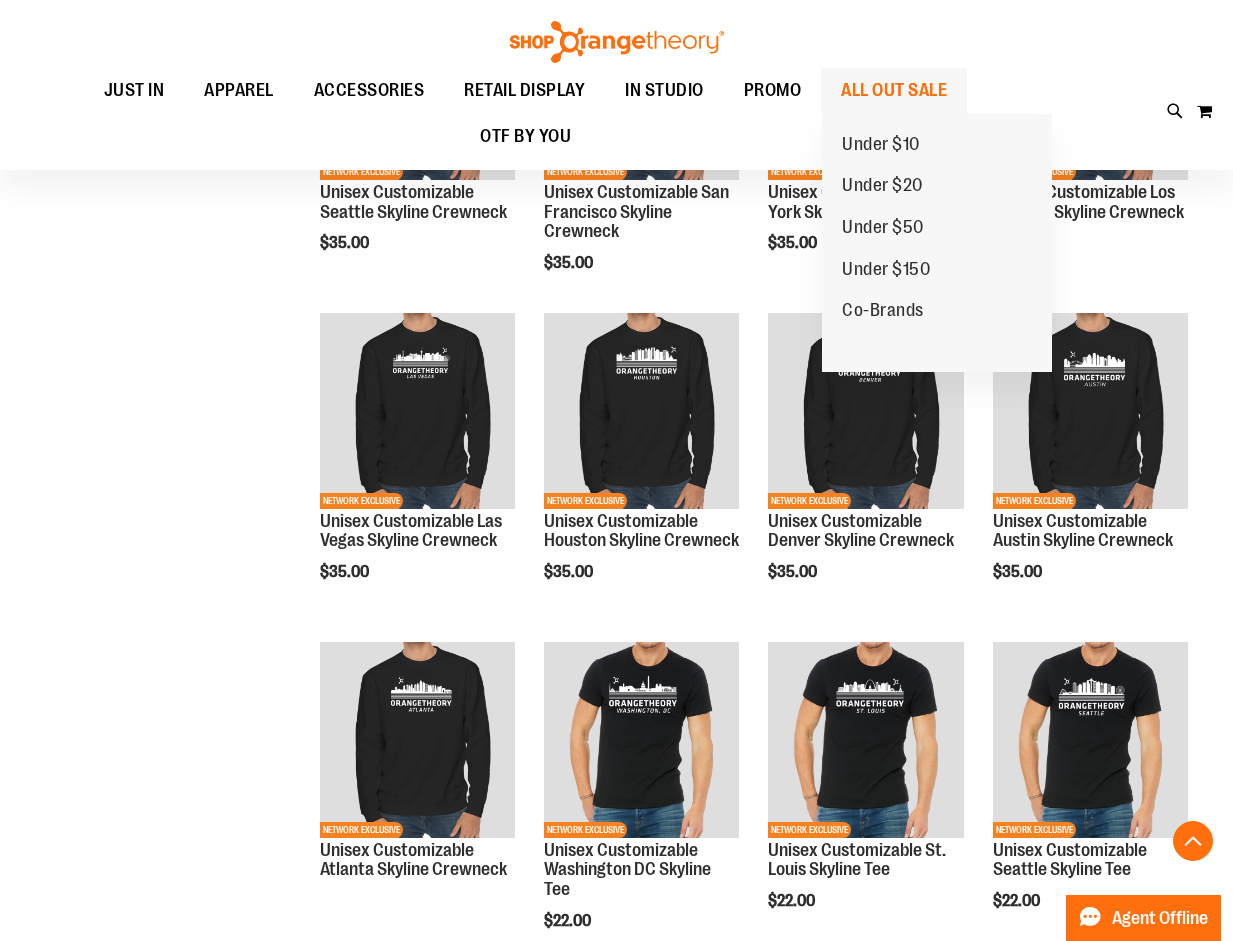 drag, startPoint x: 643, startPoint y: 603, endPoint x: 896, endPoint y: 89, distance: 572.8918 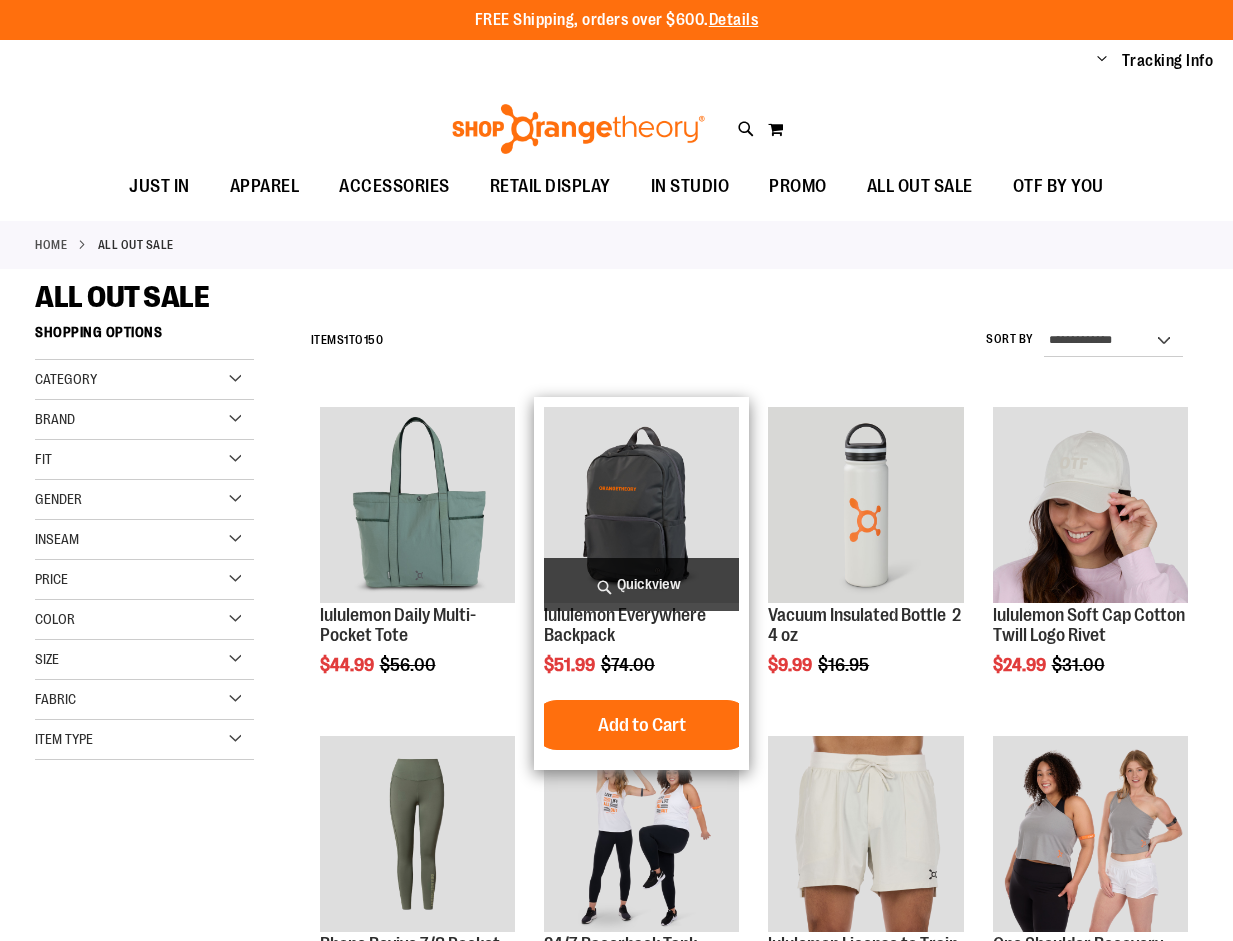 scroll, scrollTop: 0, scrollLeft: 0, axis: both 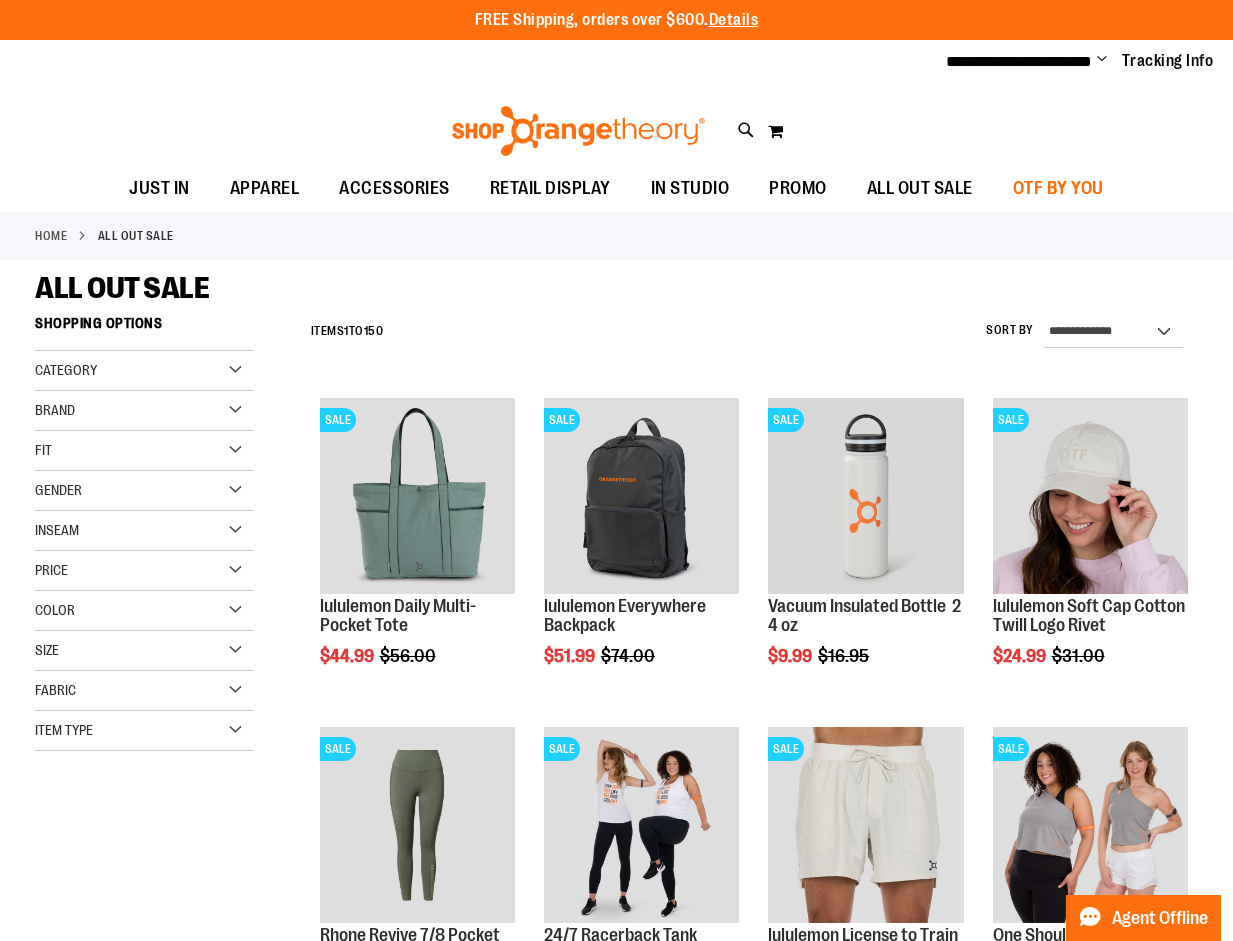 click on "OTF BY YOU" at bounding box center [1058, 188] 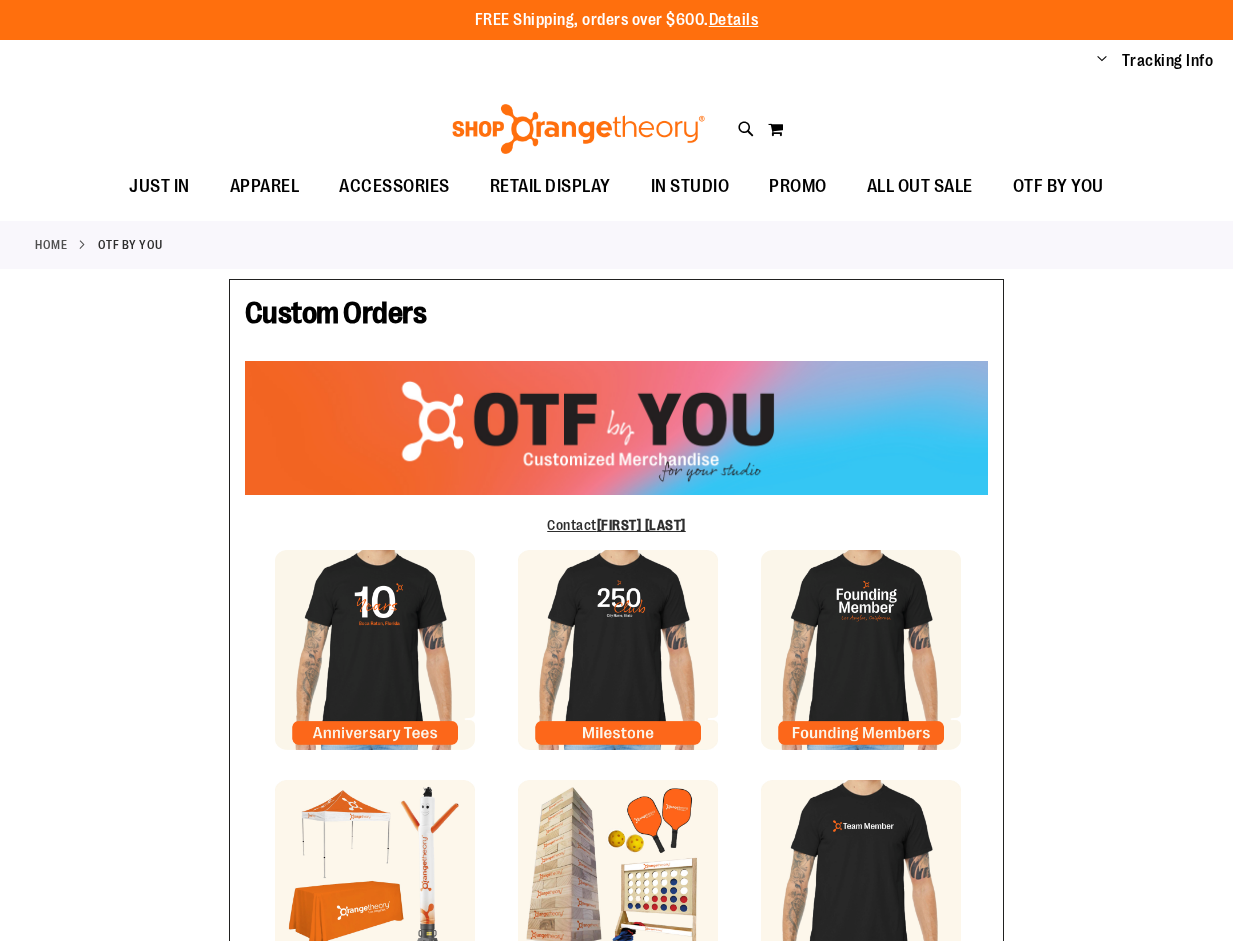 scroll, scrollTop: 0, scrollLeft: 0, axis: both 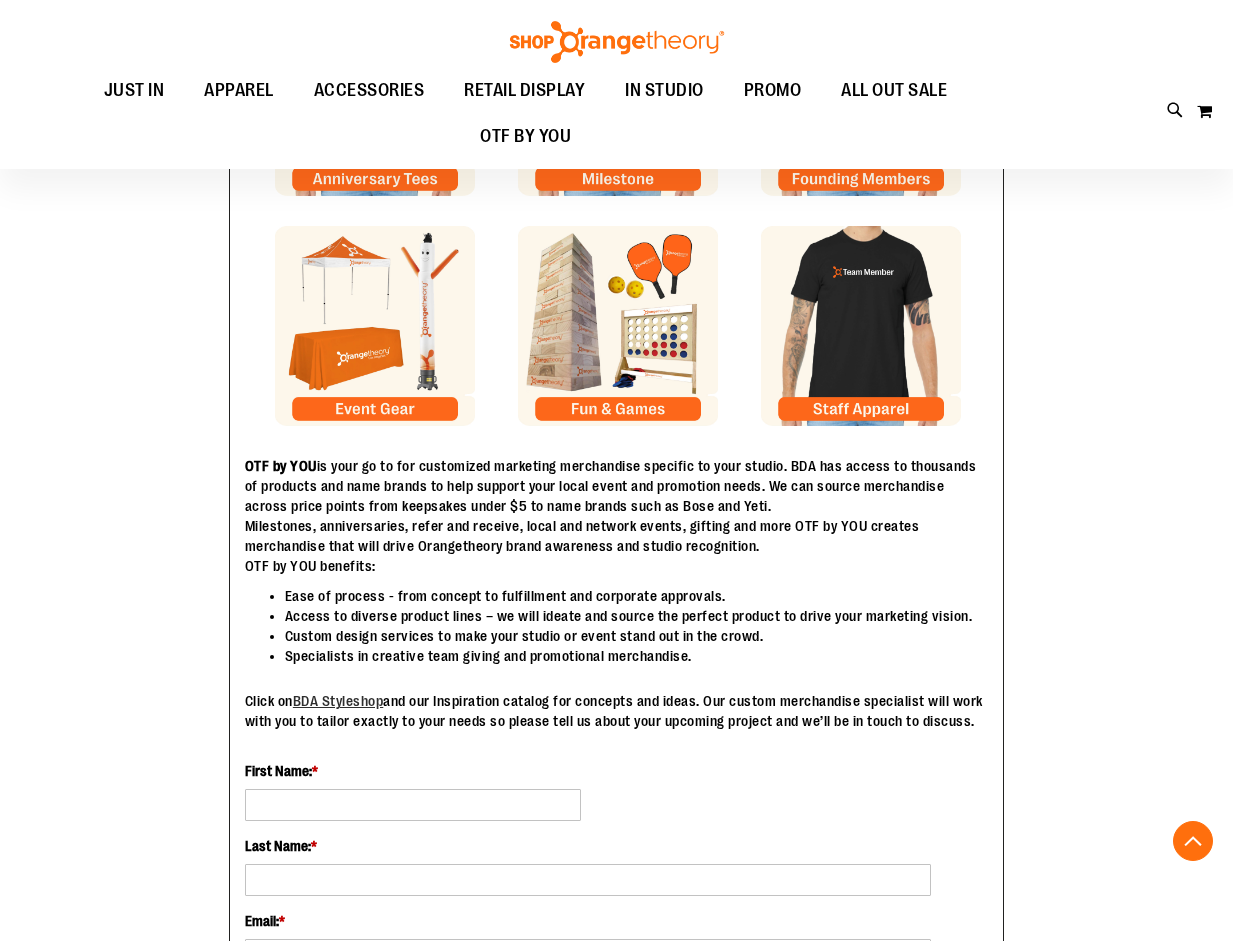 type on "******" 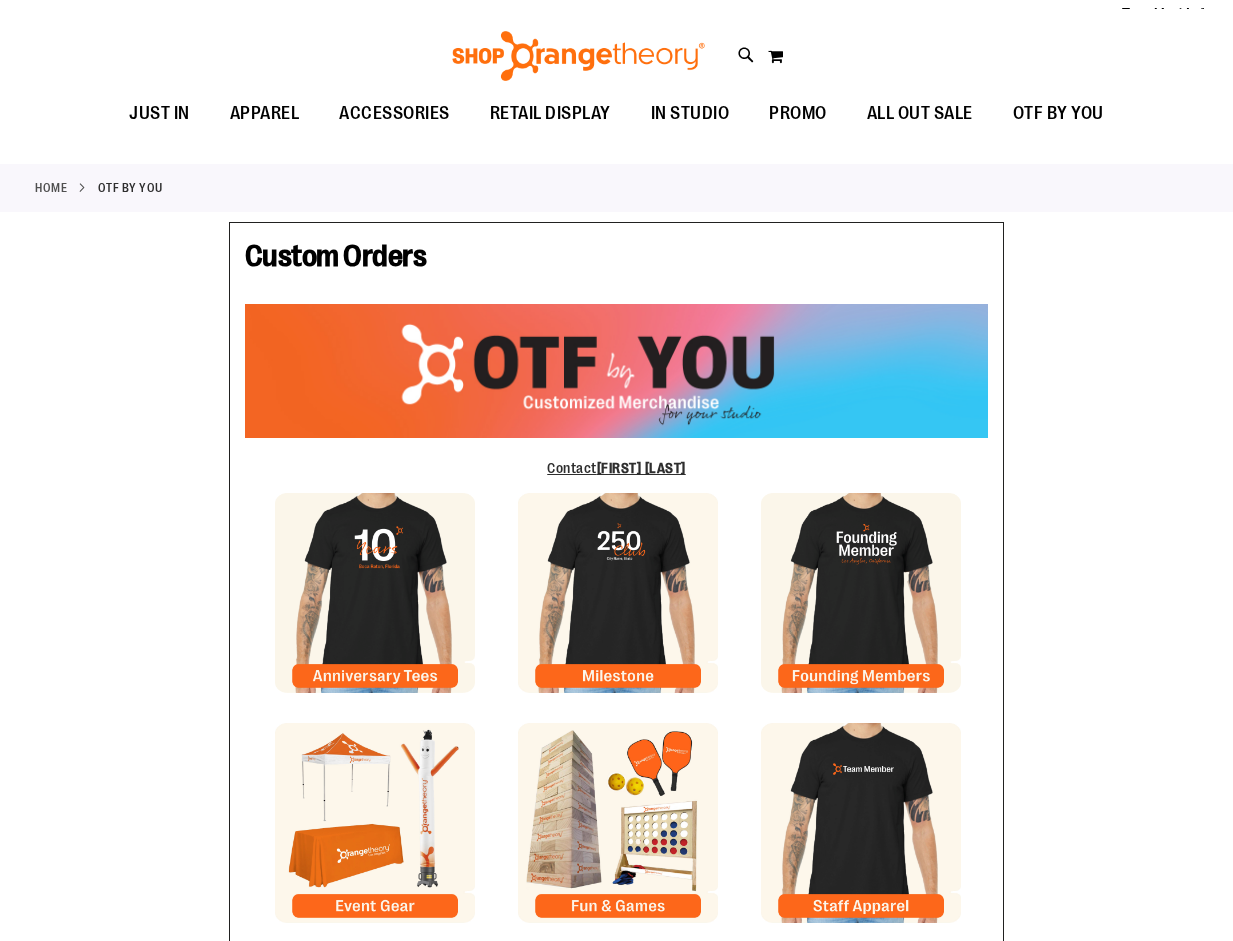 scroll, scrollTop: 0, scrollLeft: 0, axis: both 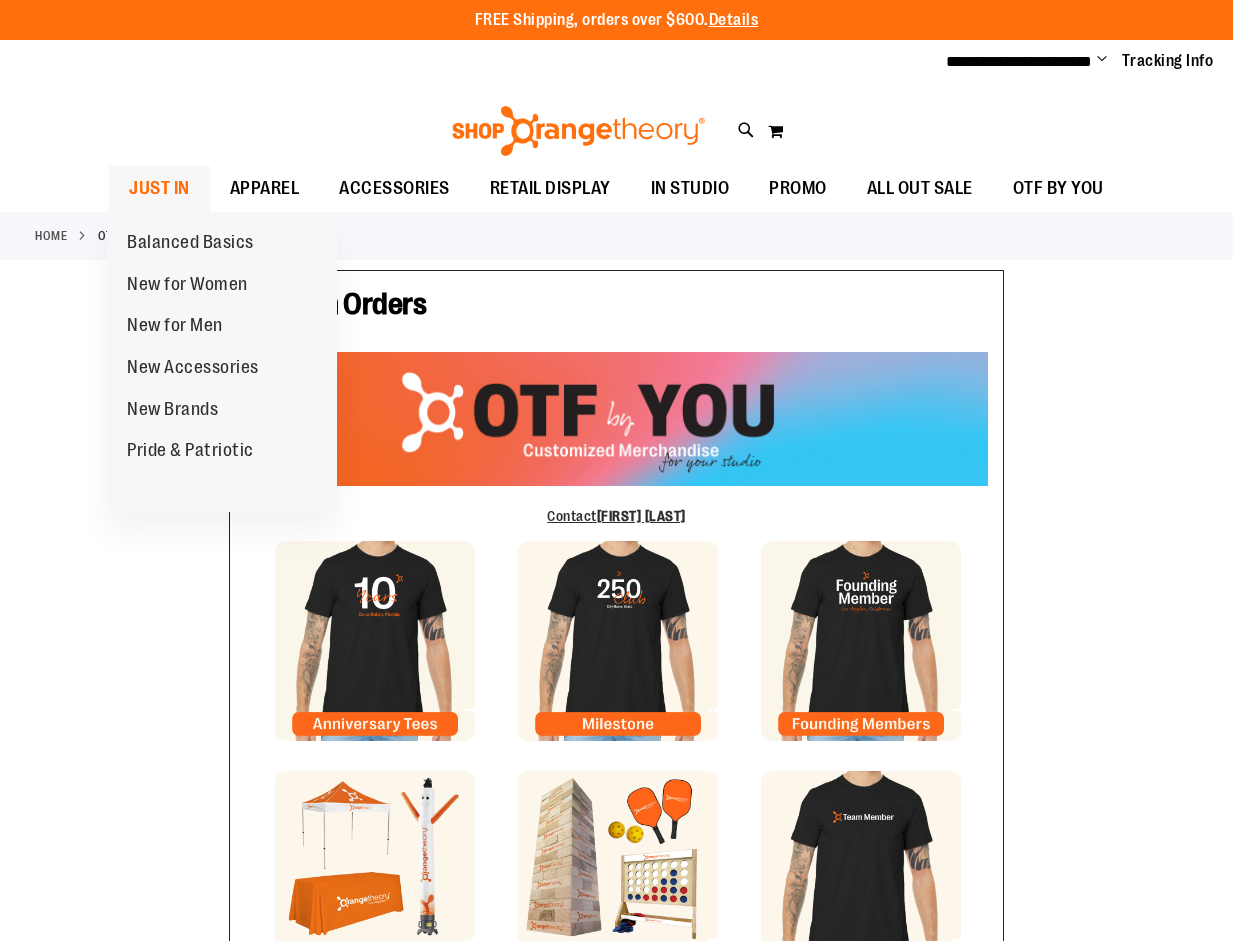 click on "JUST IN" at bounding box center (159, 188) 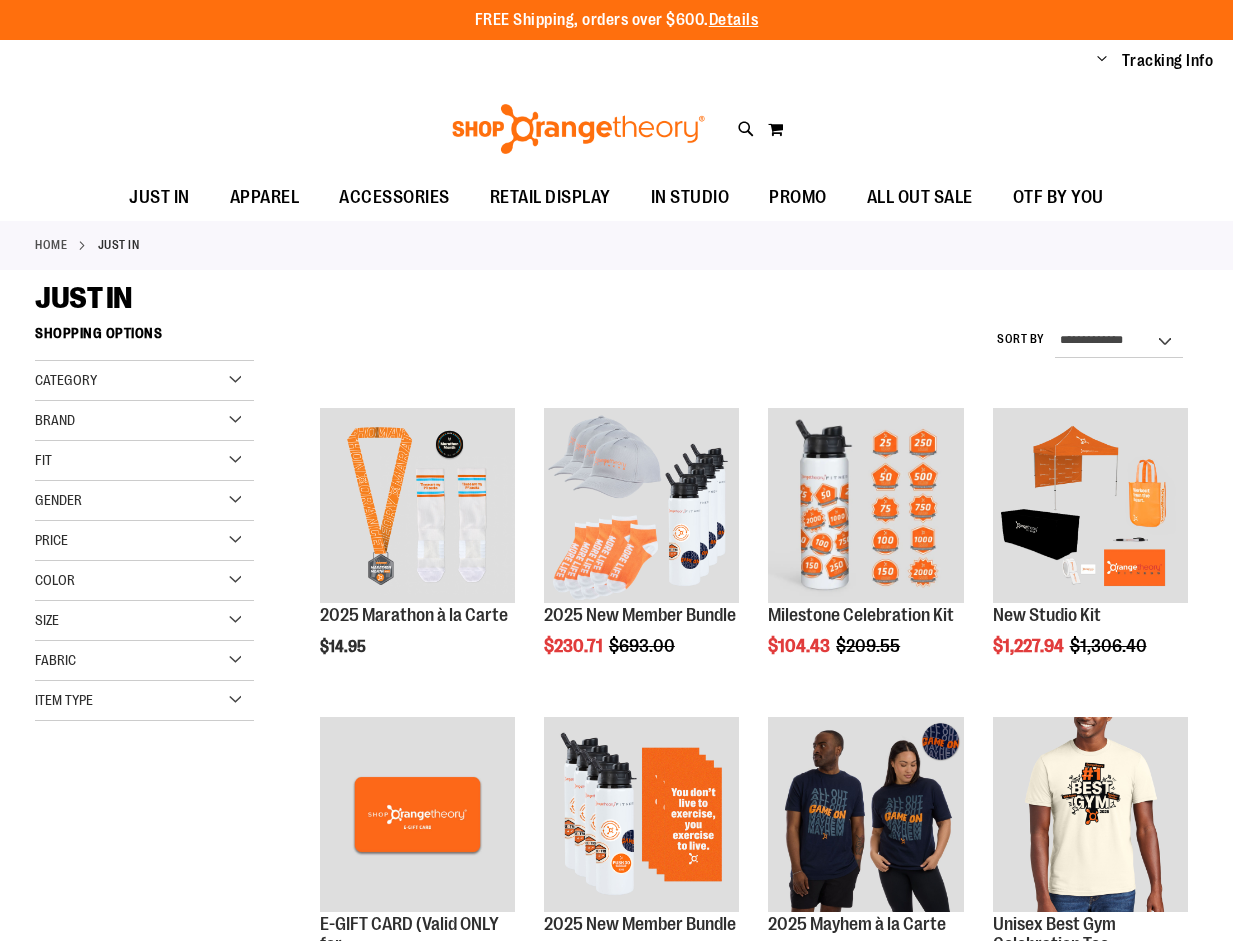 scroll, scrollTop: 0, scrollLeft: 0, axis: both 